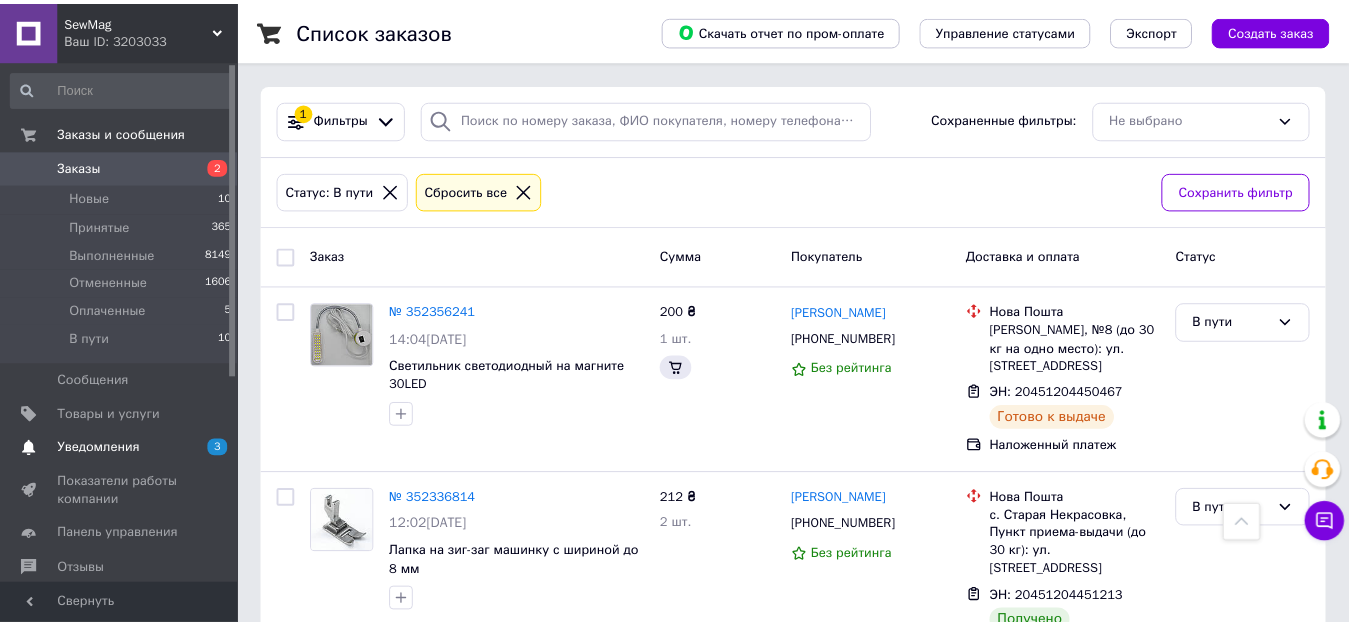 scroll, scrollTop: 1605, scrollLeft: 0, axis: vertical 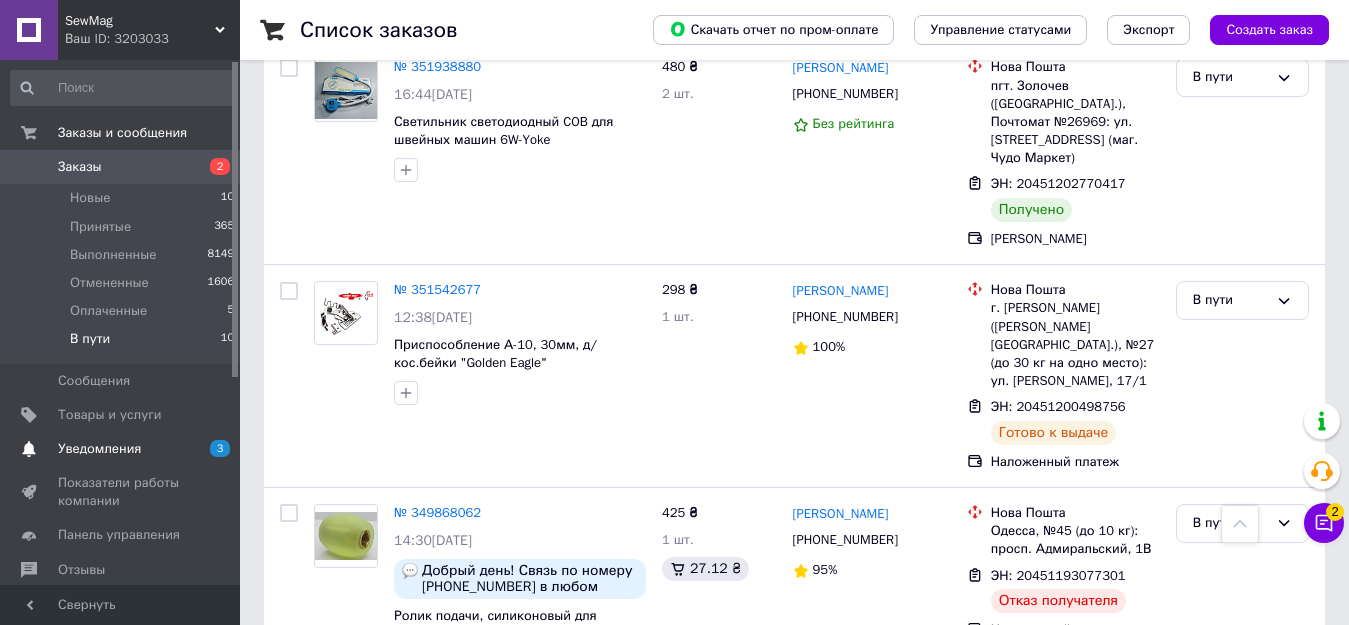 click on "Уведомления" at bounding box center (99, 449) 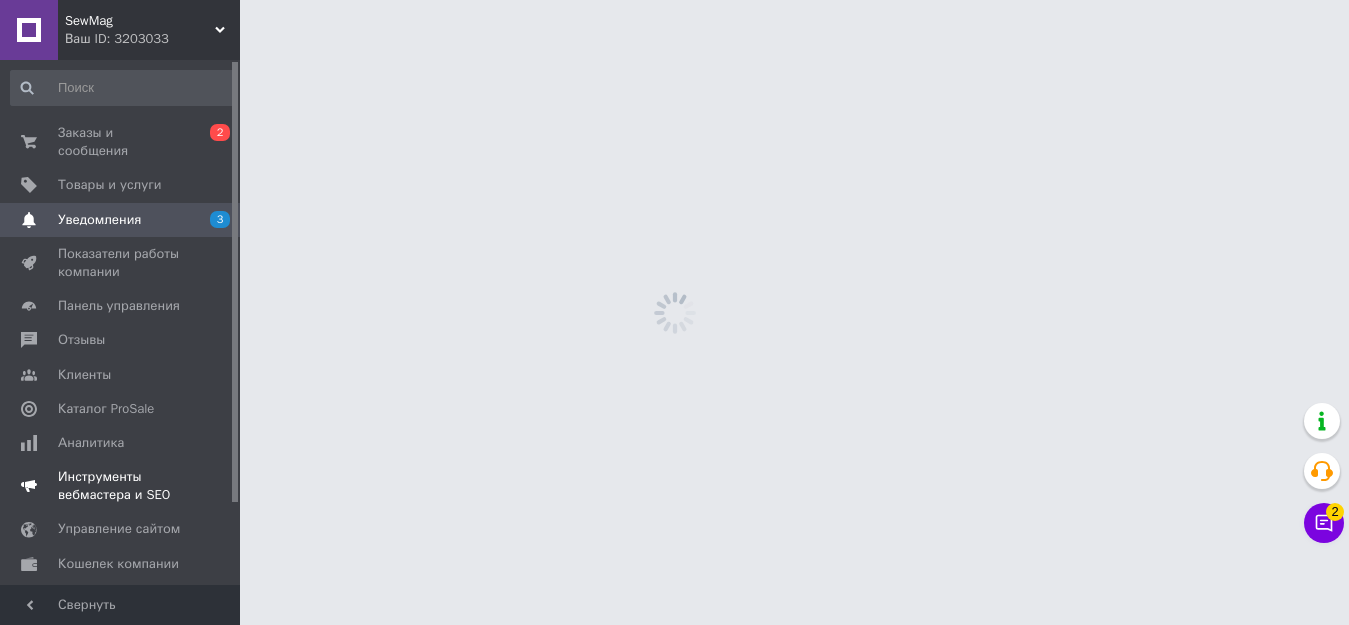 scroll, scrollTop: 0, scrollLeft: 0, axis: both 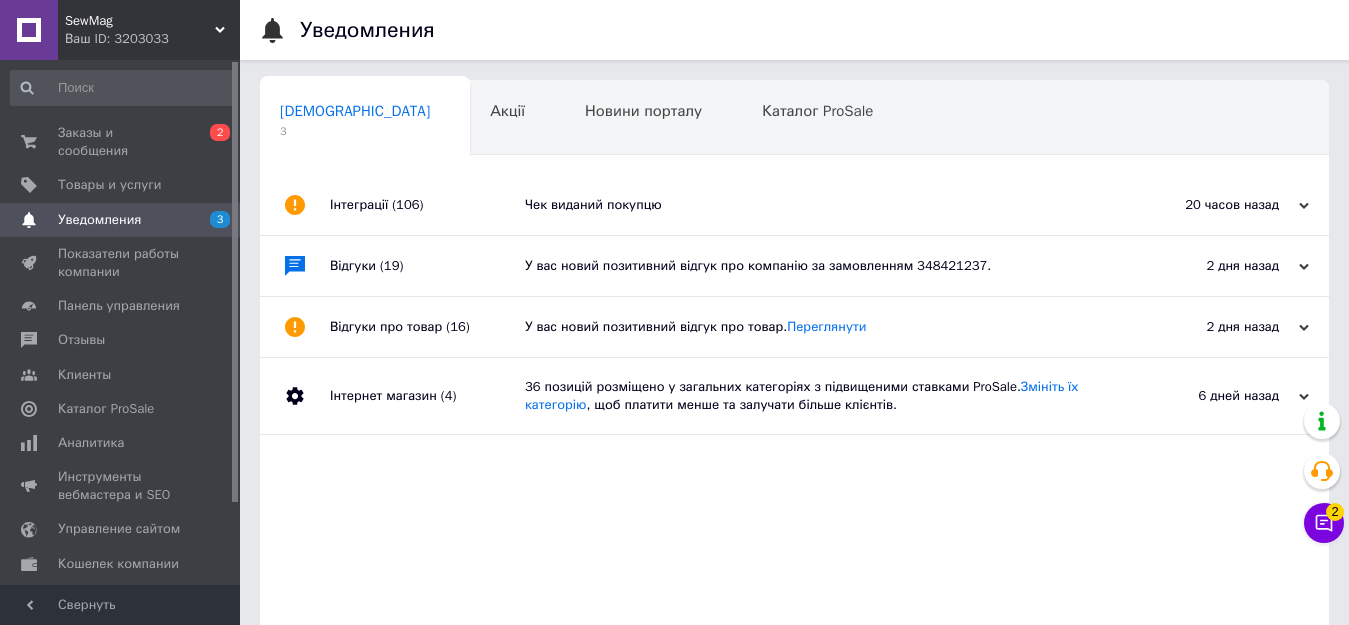 click on "У вас новий позитивний відгук про компанію за замовленням 348421237." at bounding box center [817, 266] 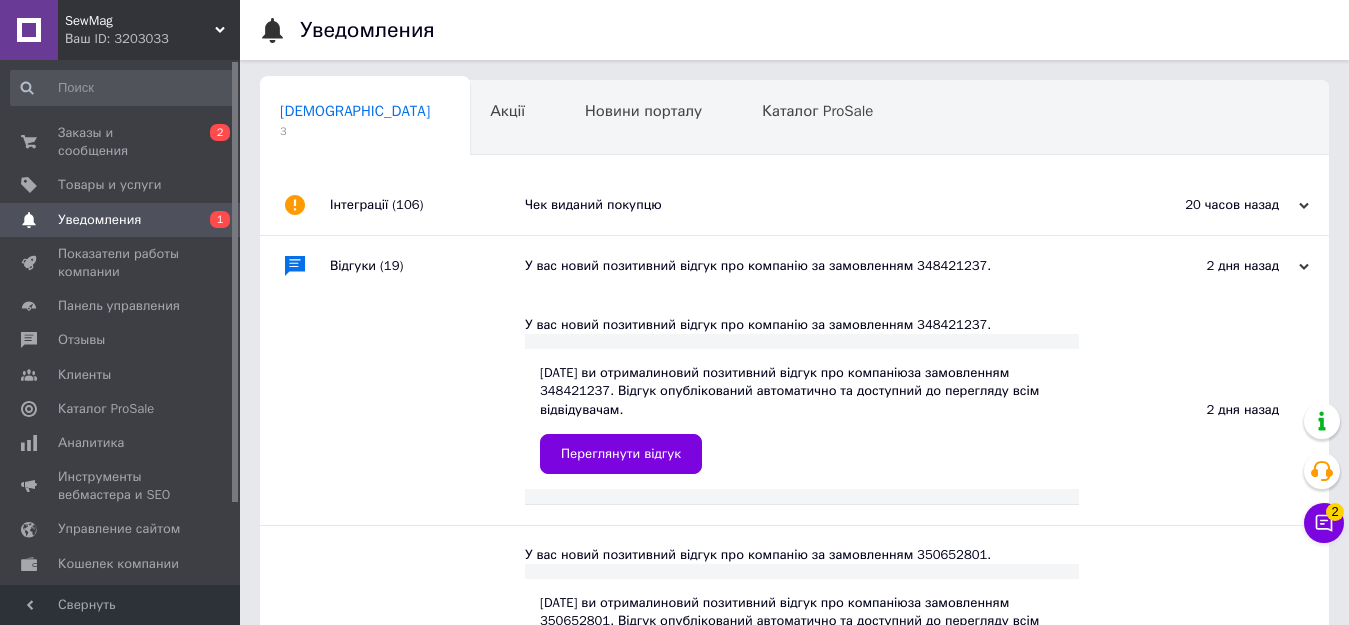 click on "Чек виданий покупцю" at bounding box center [817, 205] 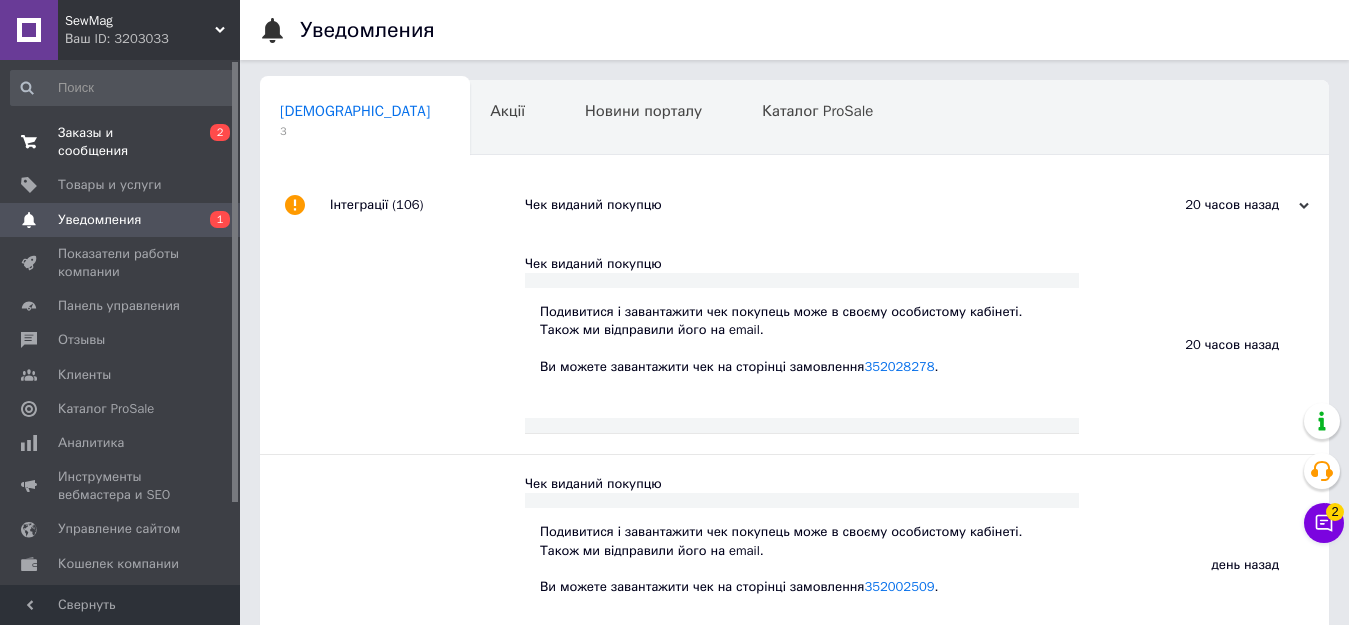 click on "Заказы и сообщения" at bounding box center (121, 142) 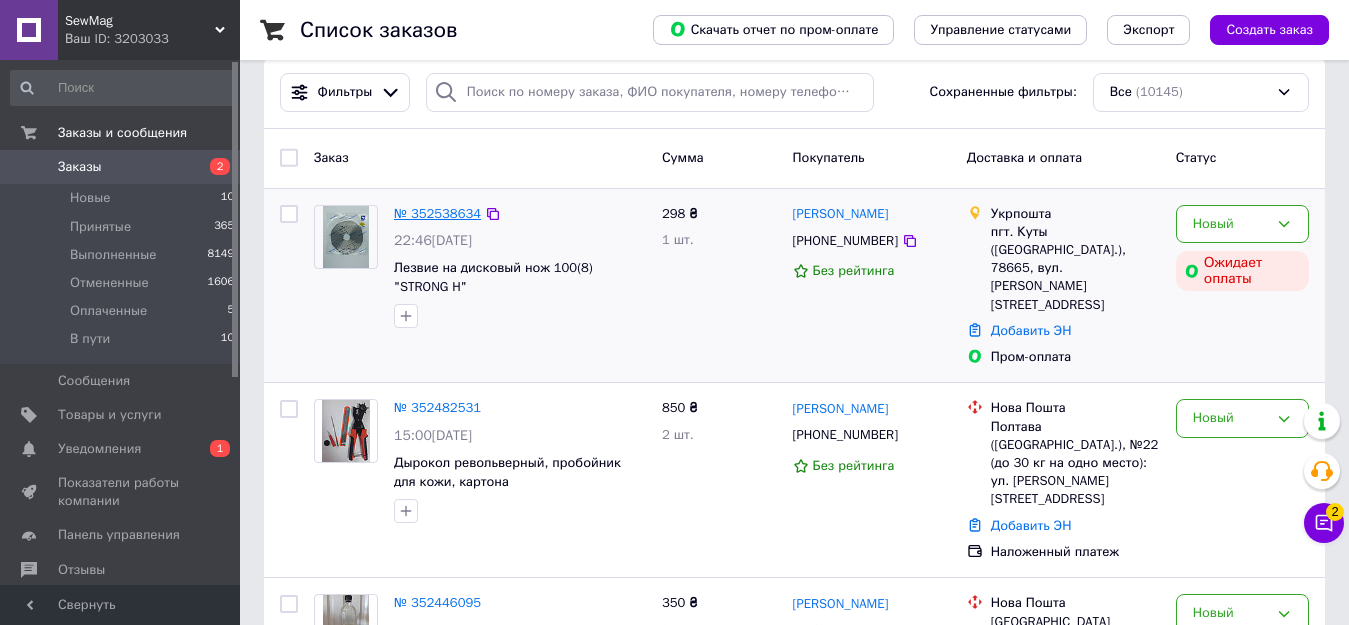 scroll, scrollTop: 0, scrollLeft: 0, axis: both 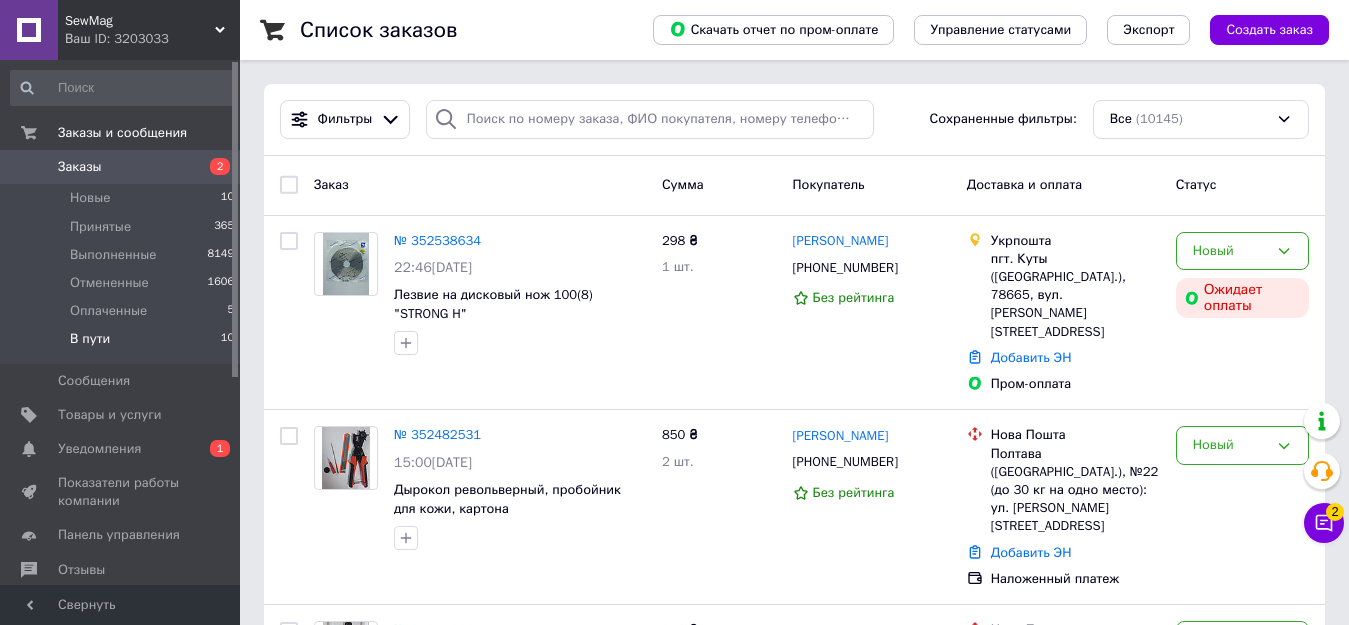 click on "В пути" at bounding box center (90, 339) 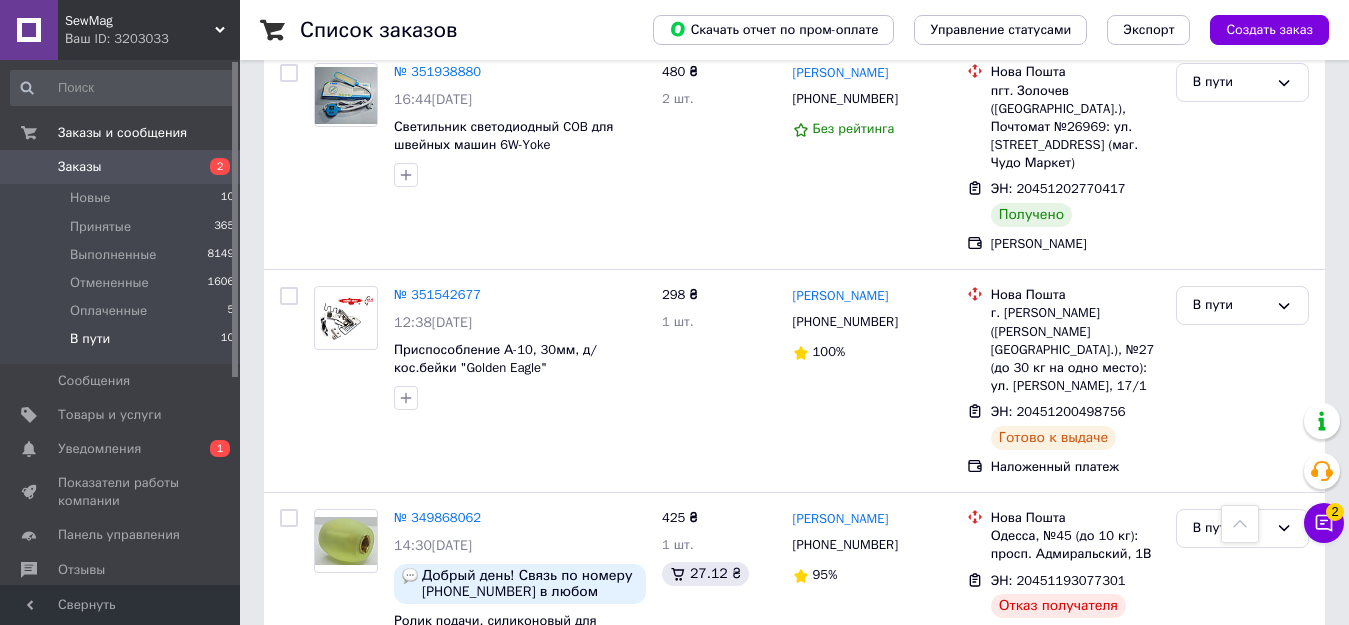 scroll, scrollTop: 1605, scrollLeft: 0, axis: vertical 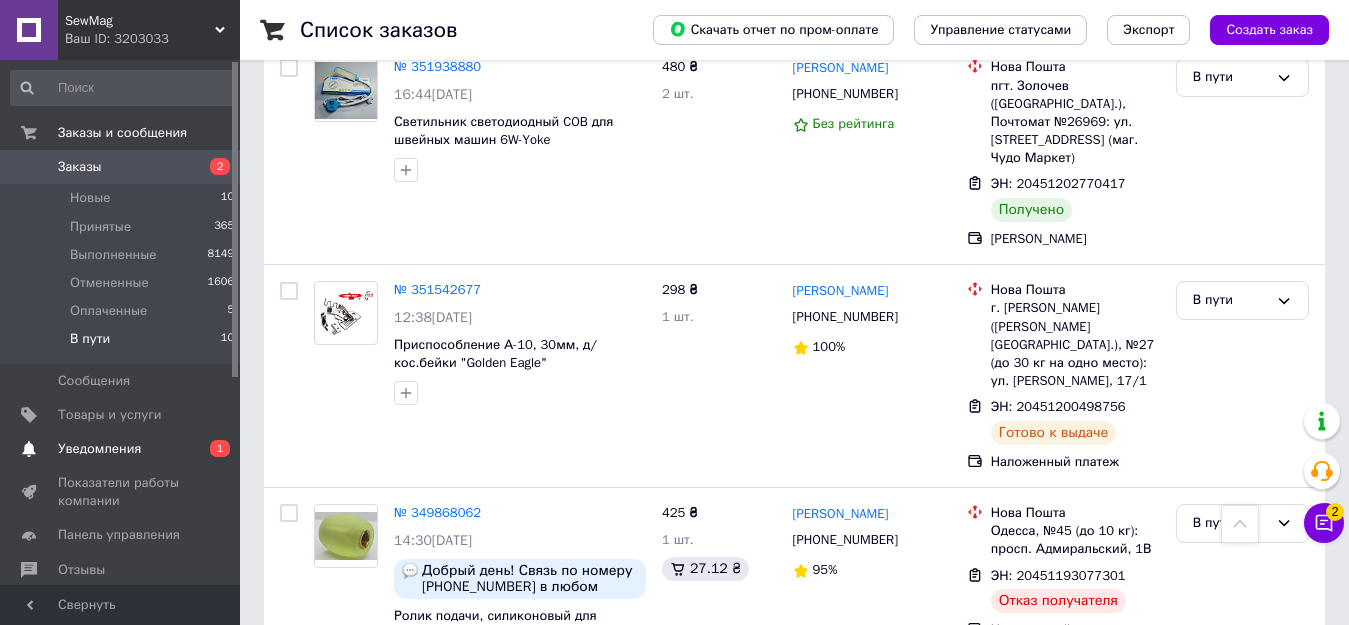 click on "Уведомления" at bounding box center (99, 449) 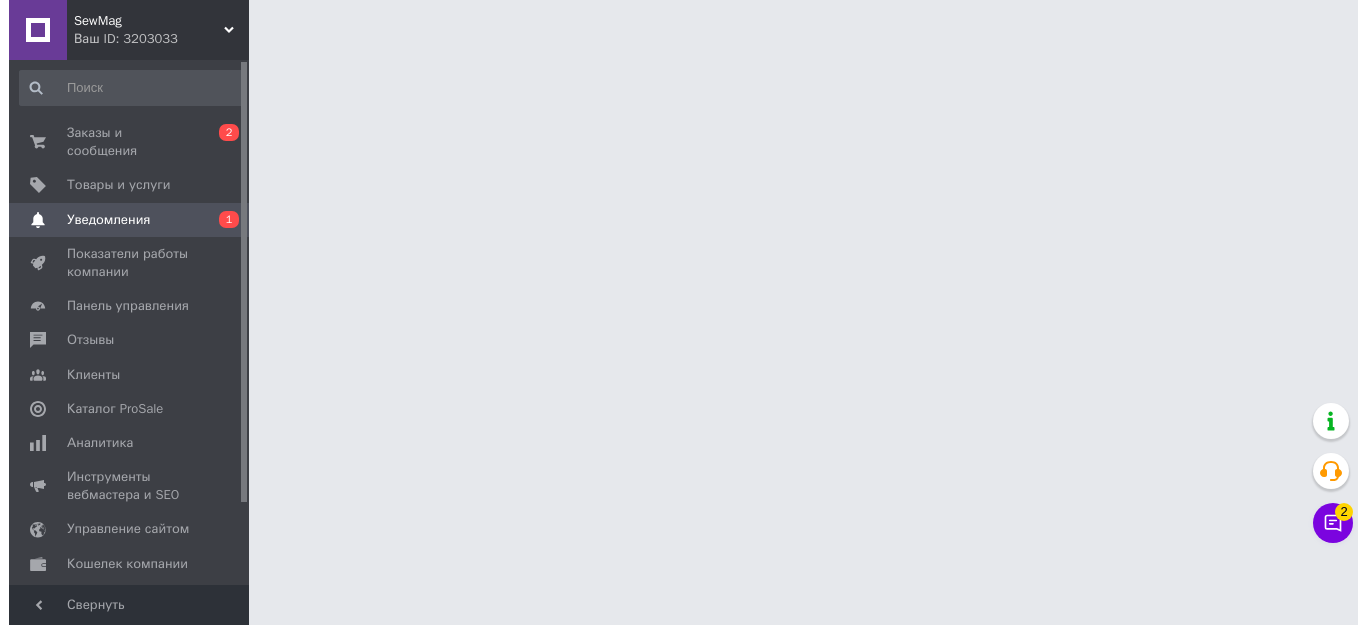scroll, scrollTop: 0, scrollLeft: 0, axis: both 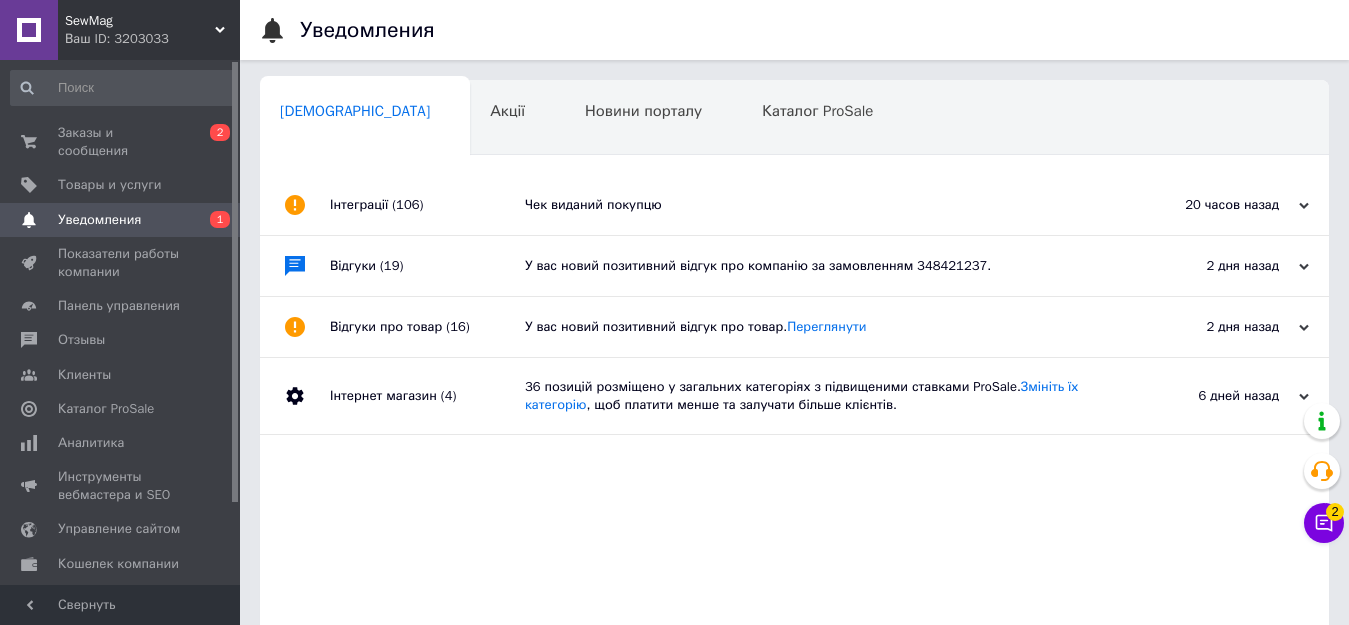 click on "Чек виданий покупцю" at bounding box center (817, 205) 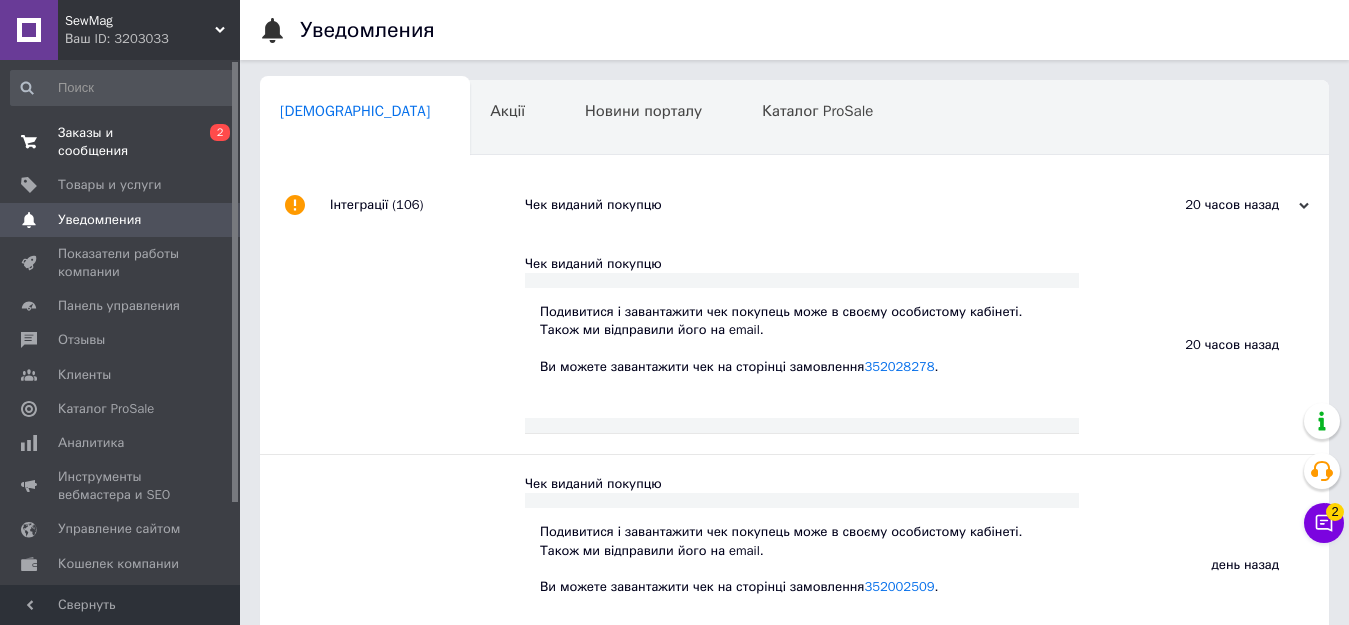 click on "Заказы и сообщения" at bounding box center [121, 142] 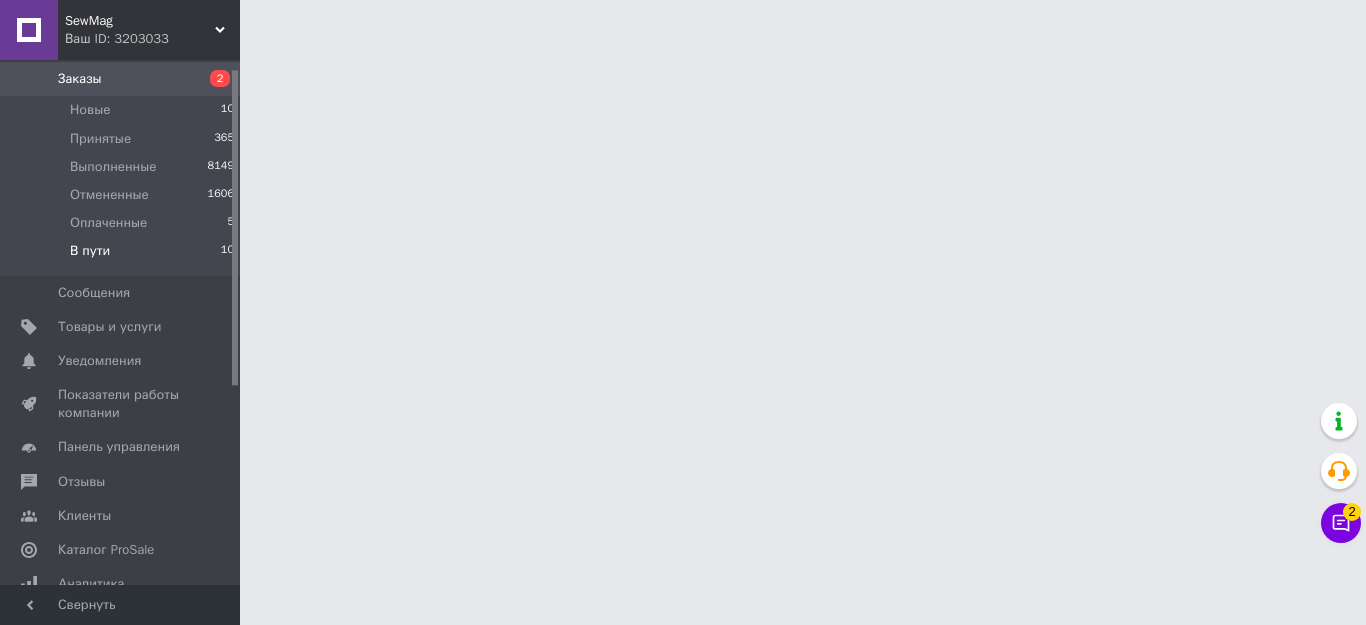 scroll, scrollTop: 346, scrollLeft: 0, axis: vertical 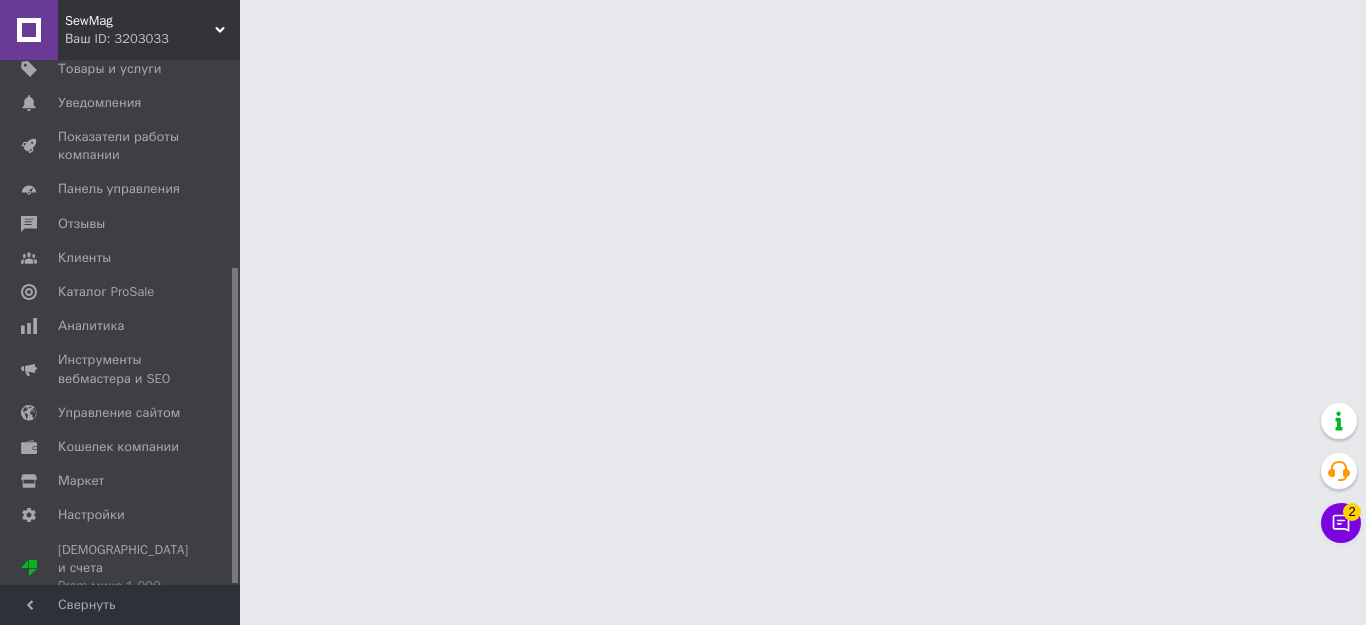 click on "Маркет" at bounding box center [81, 481] 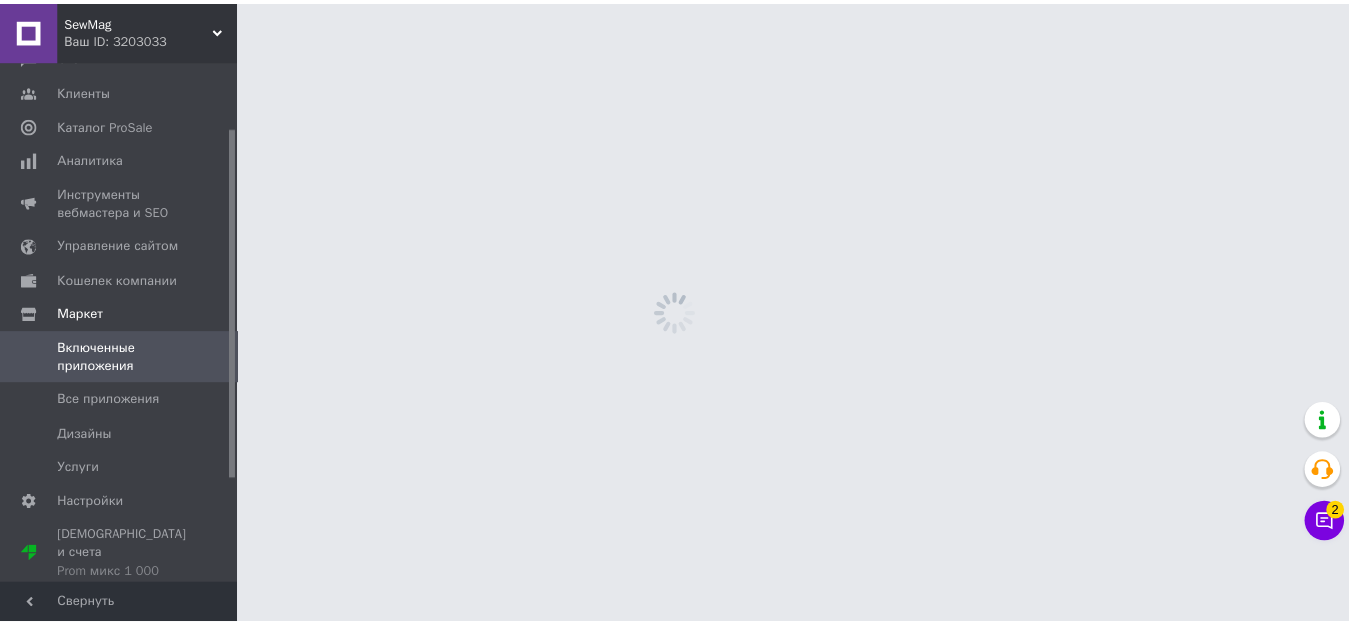 scroll, scrollTop: 98, scrollLeft: 0, axis: vertical 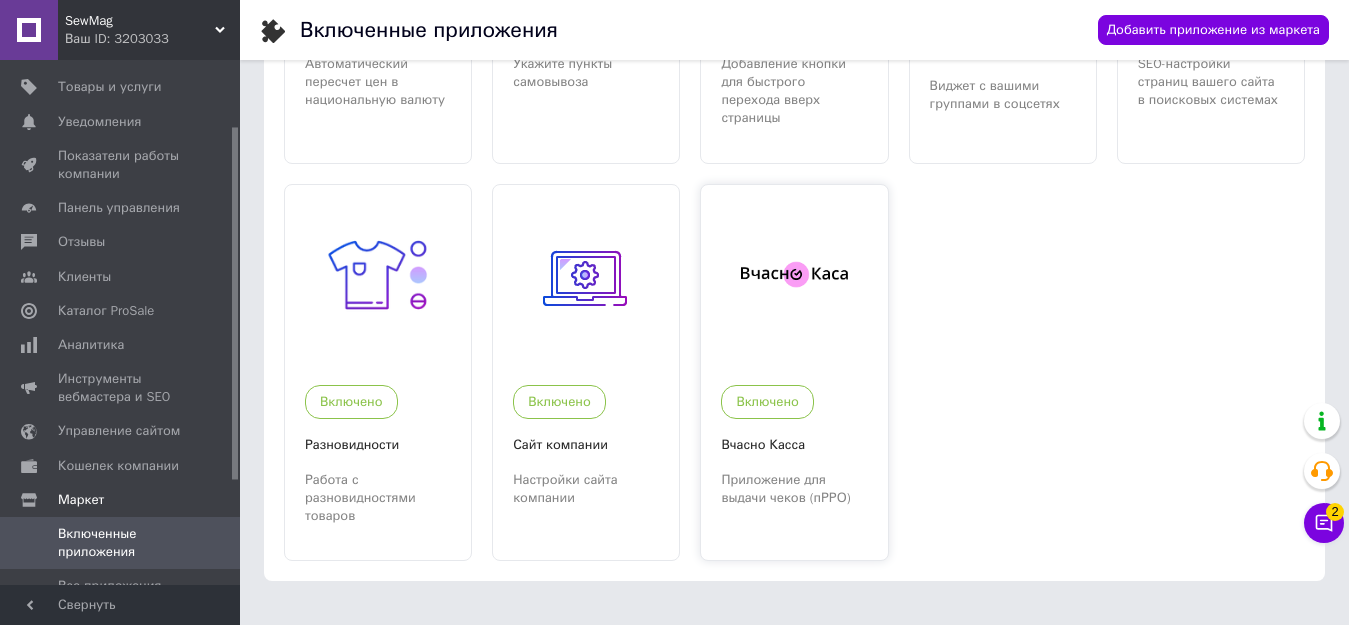 click at bounding box center (794, 274) 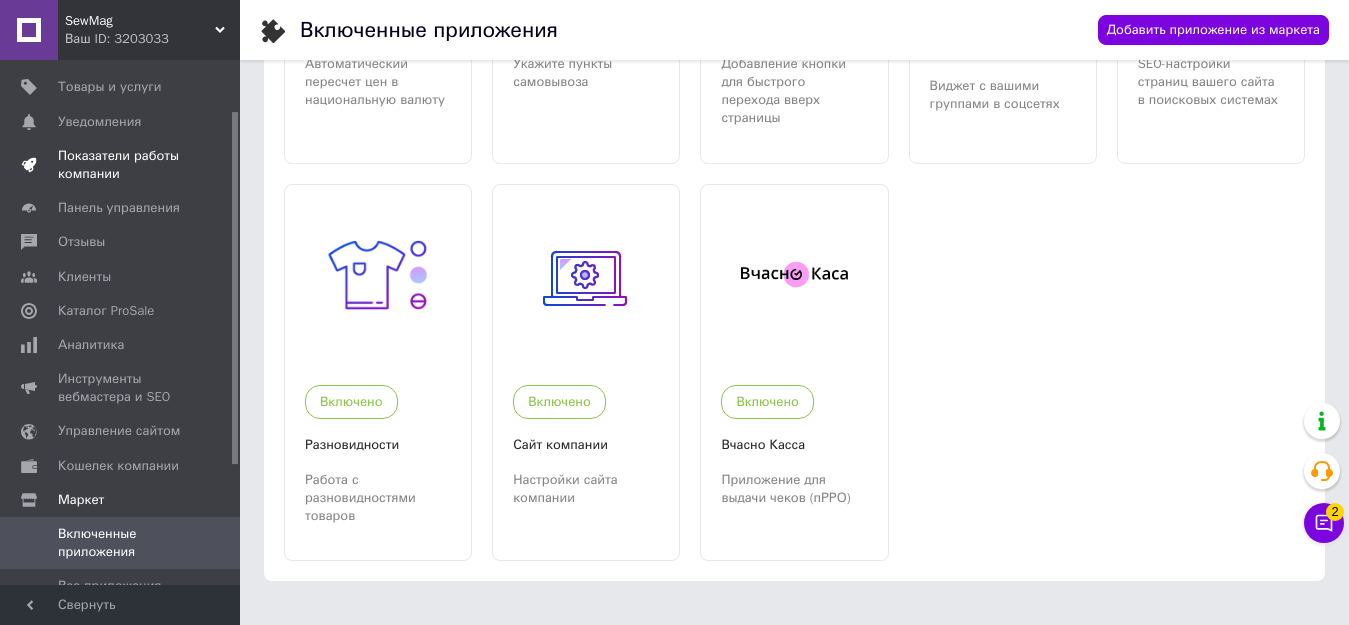 scroll, scrollTop: 0, scrollLeft: 0, axis: both 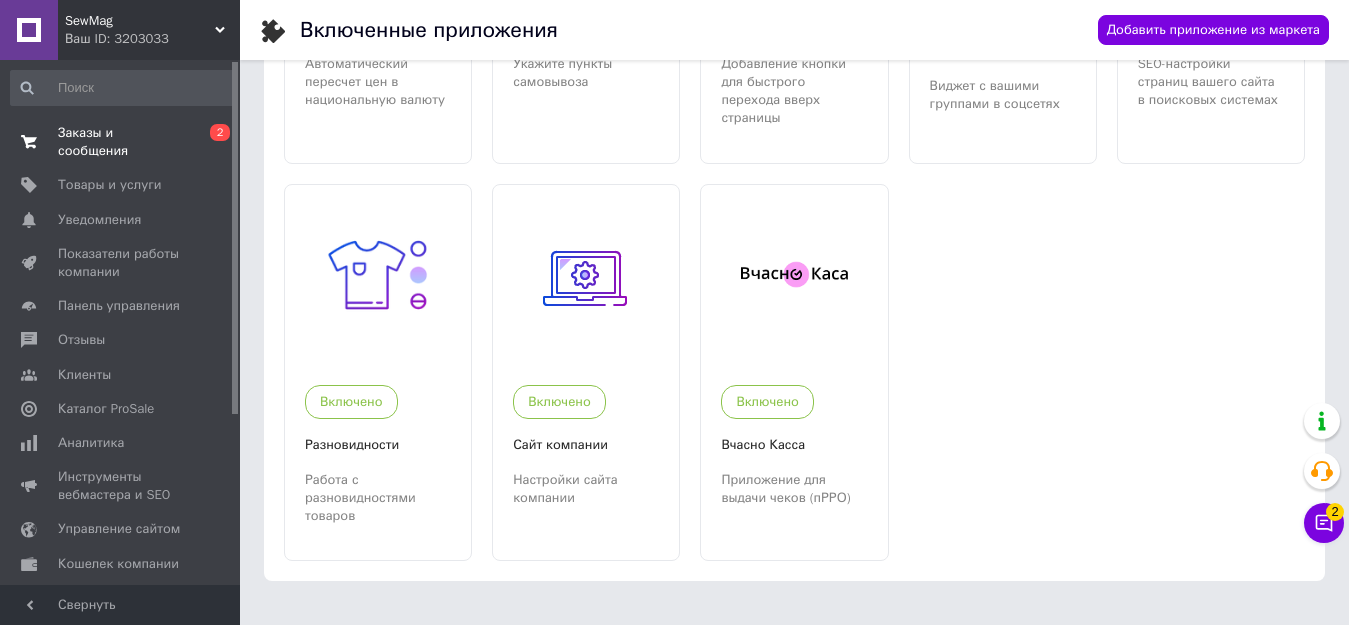 click on "Заказы и сообщения" at bounding box center [121, 142] 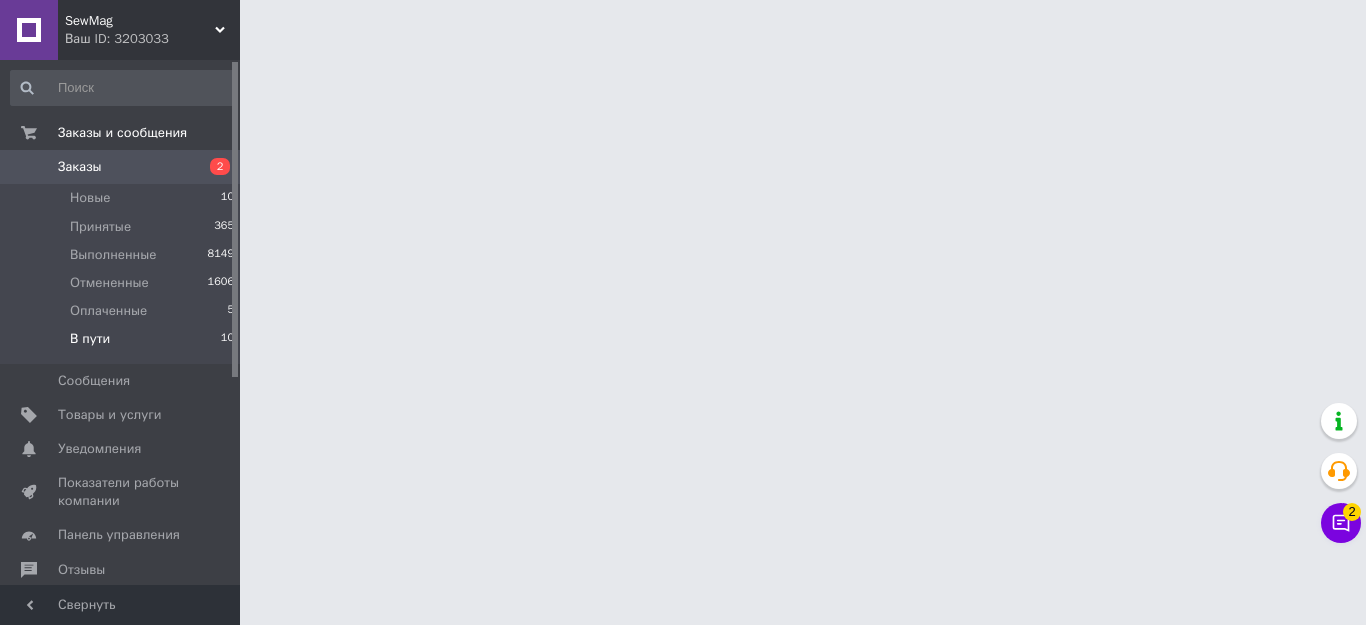 click on "В пути" at bounding box center [90, 339] 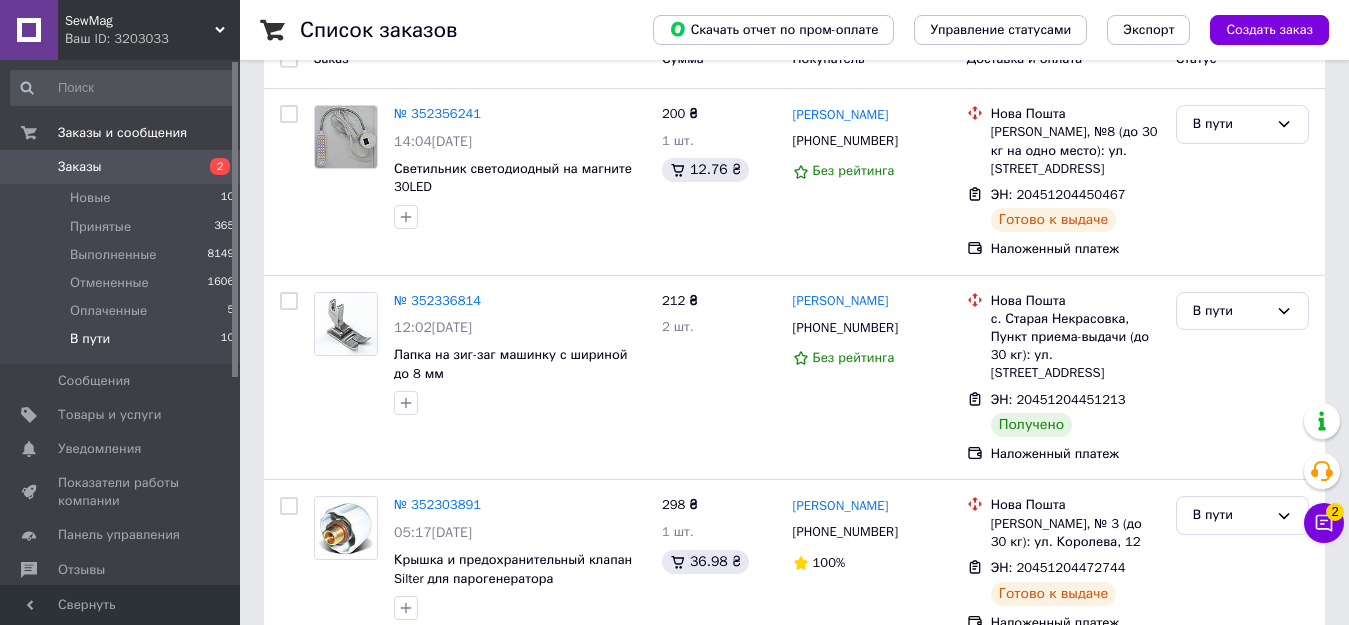 scroll, scrollTop: 200, scrollLeft: 0, axis: vertical 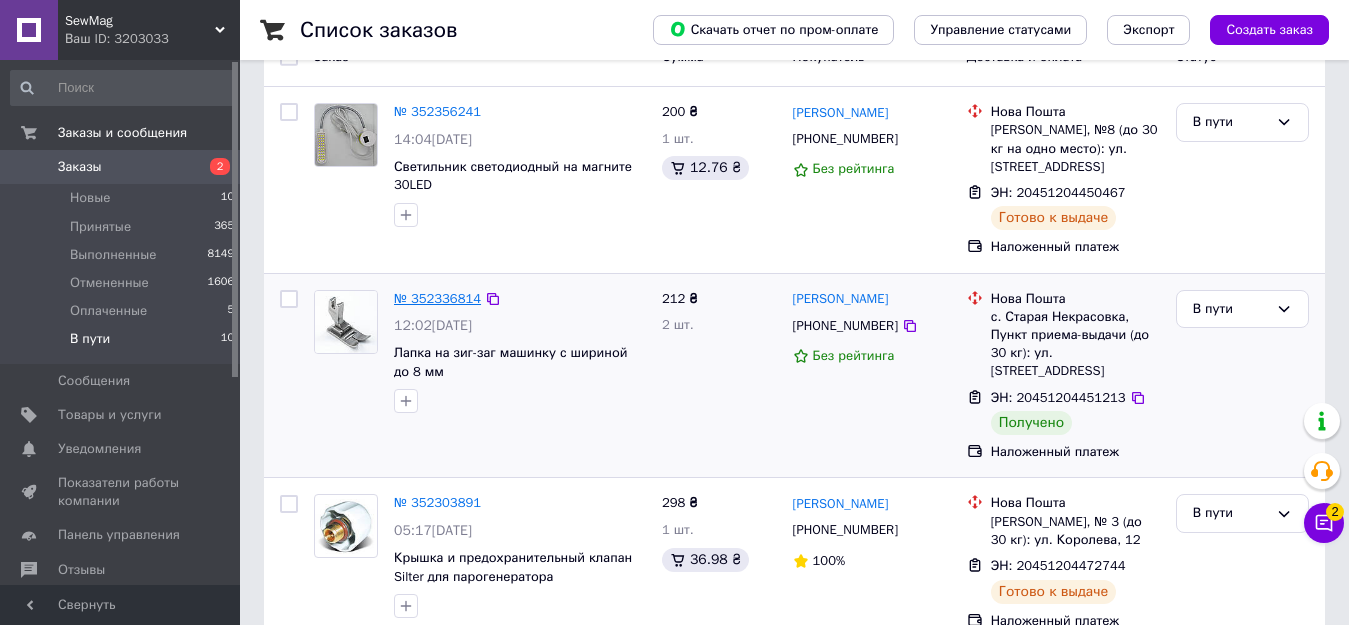 click on "№ 352336814" at bounding box center [437, 298] 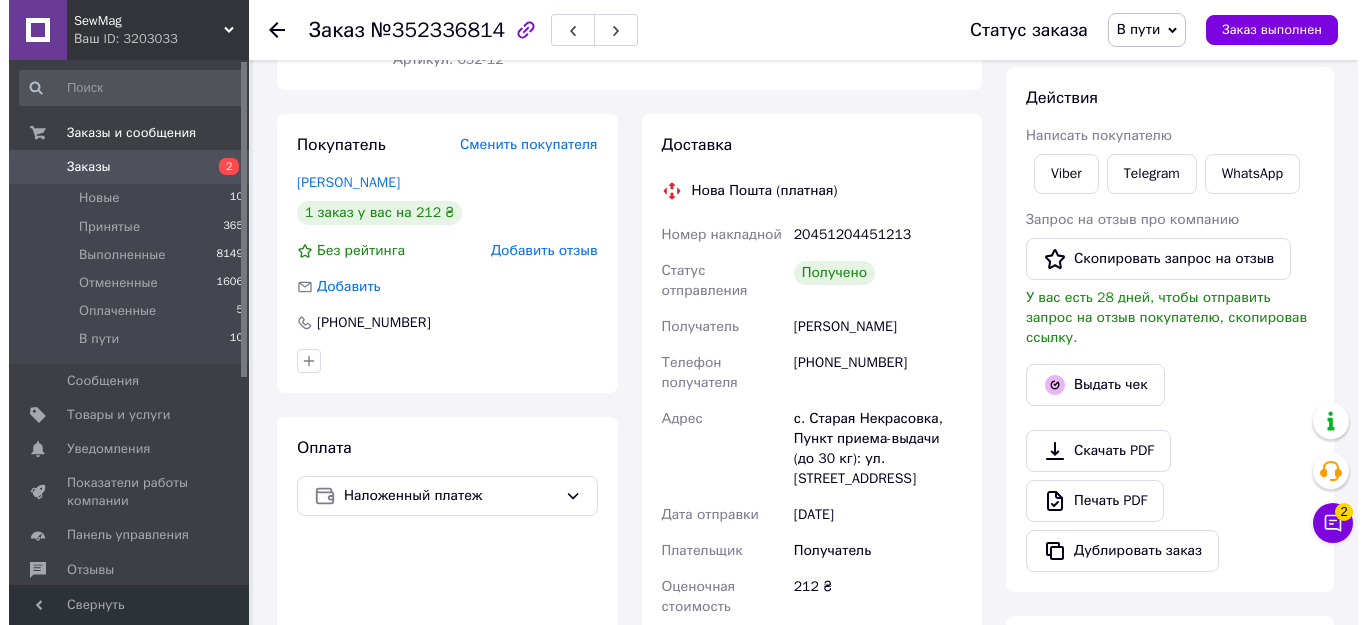 scroll, scrollTop: 300, scrollLeft: 0, axis: vertical 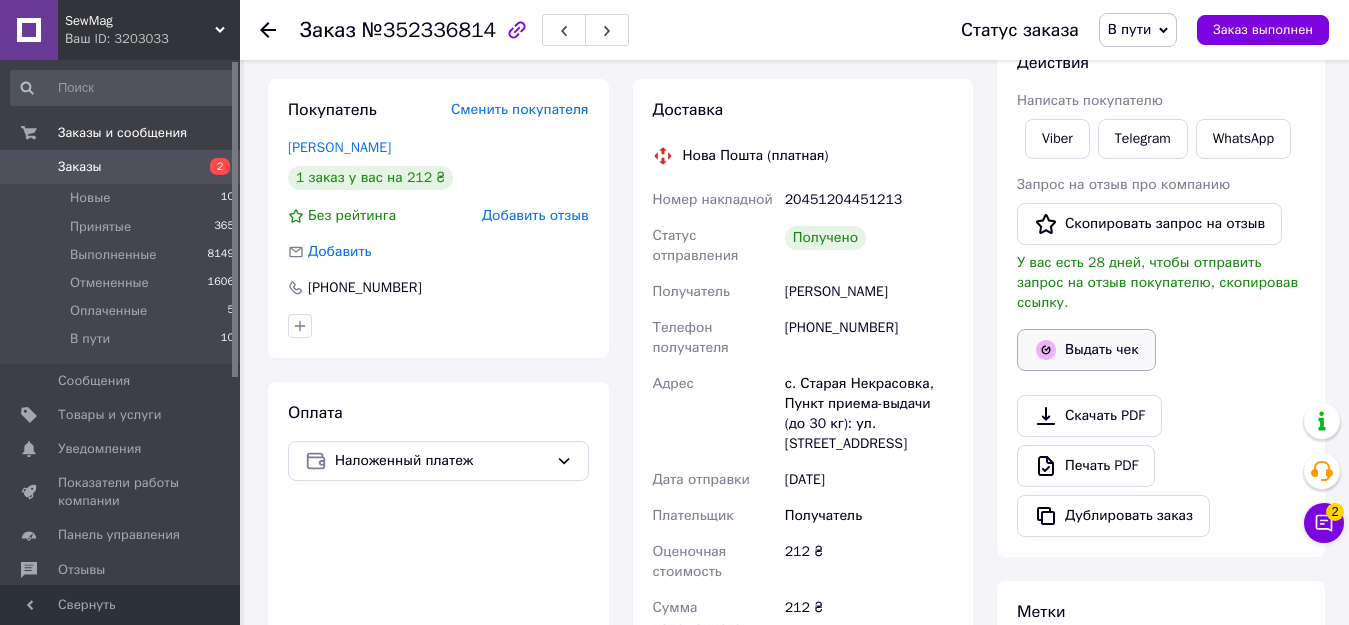 click on "Выдать чек" at bounding box center [1086, 350] 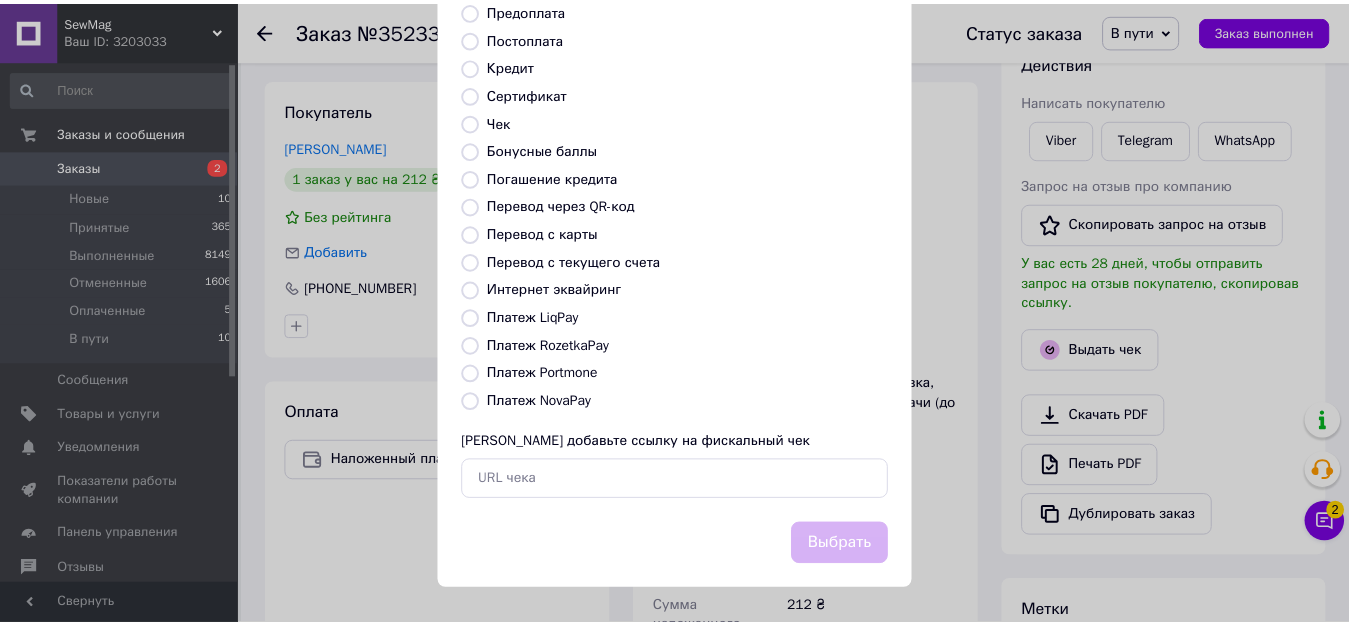 scroll, scrollTop: 234, scrollLeft: 0, axis: vertical 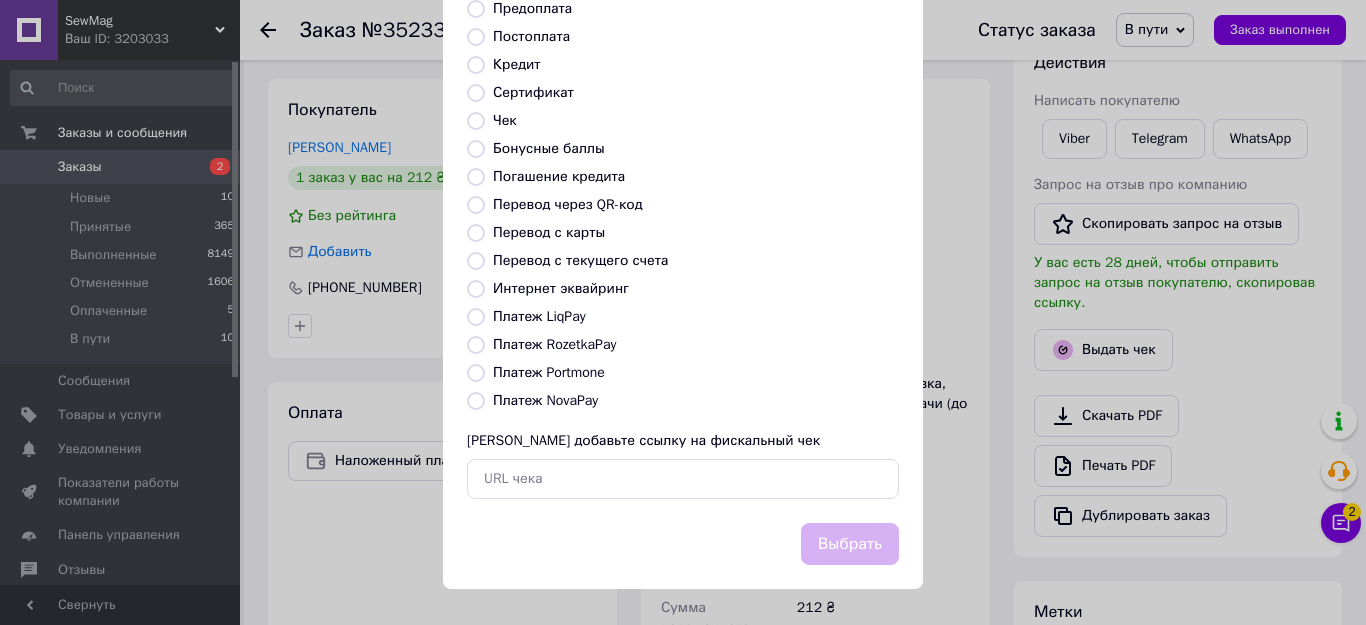click on "Платеж NovaPay" at bounding box center (545, 400) 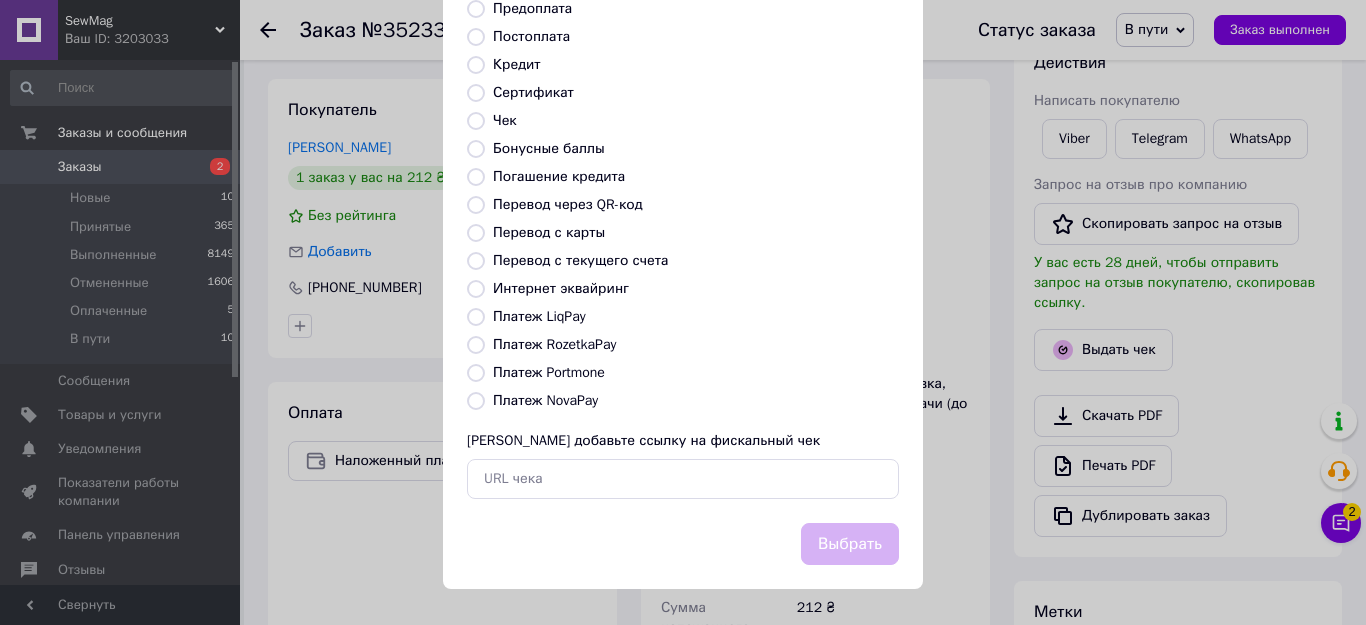 radio on "true" 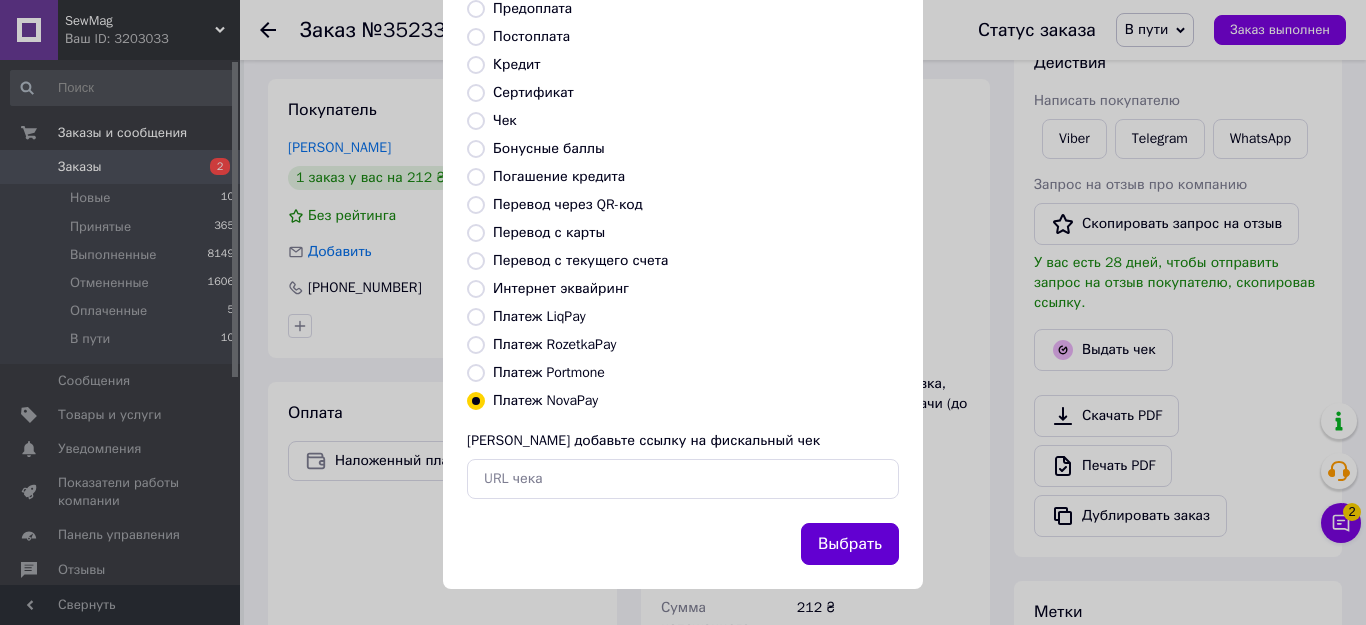 click on "Выбрать" at bounding box center (850, 544) 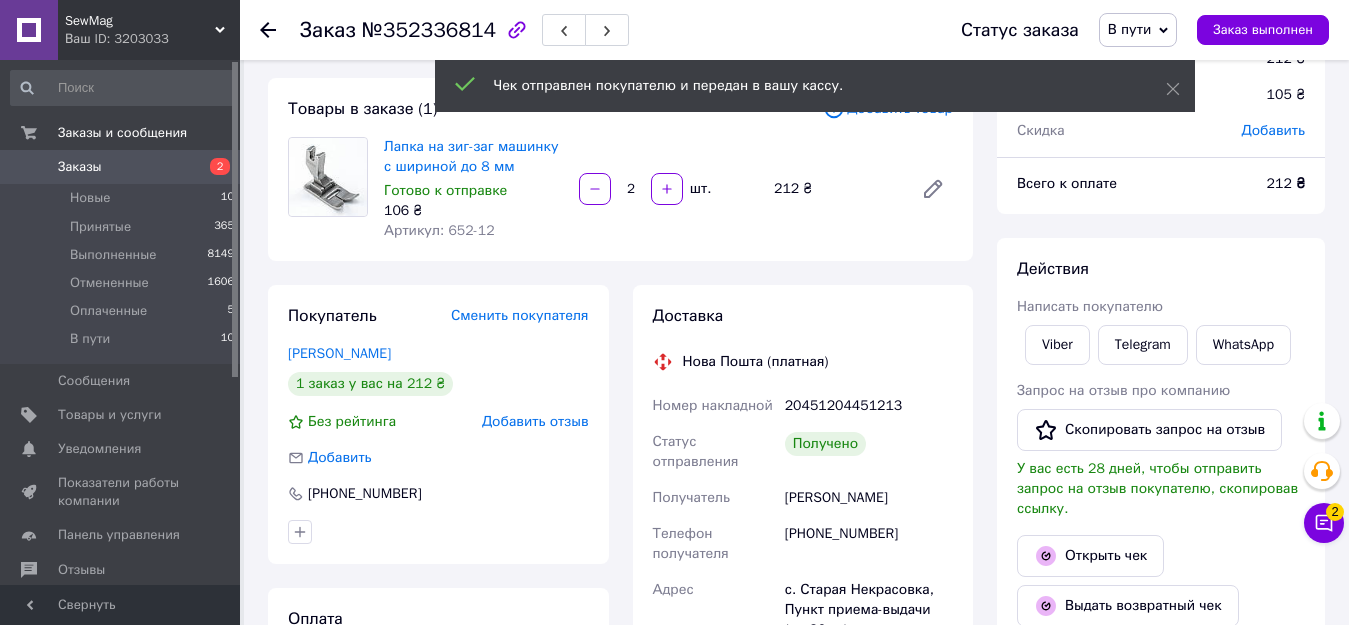 scroll, scrollTop: 0, scrollLeft: 0, axis: both 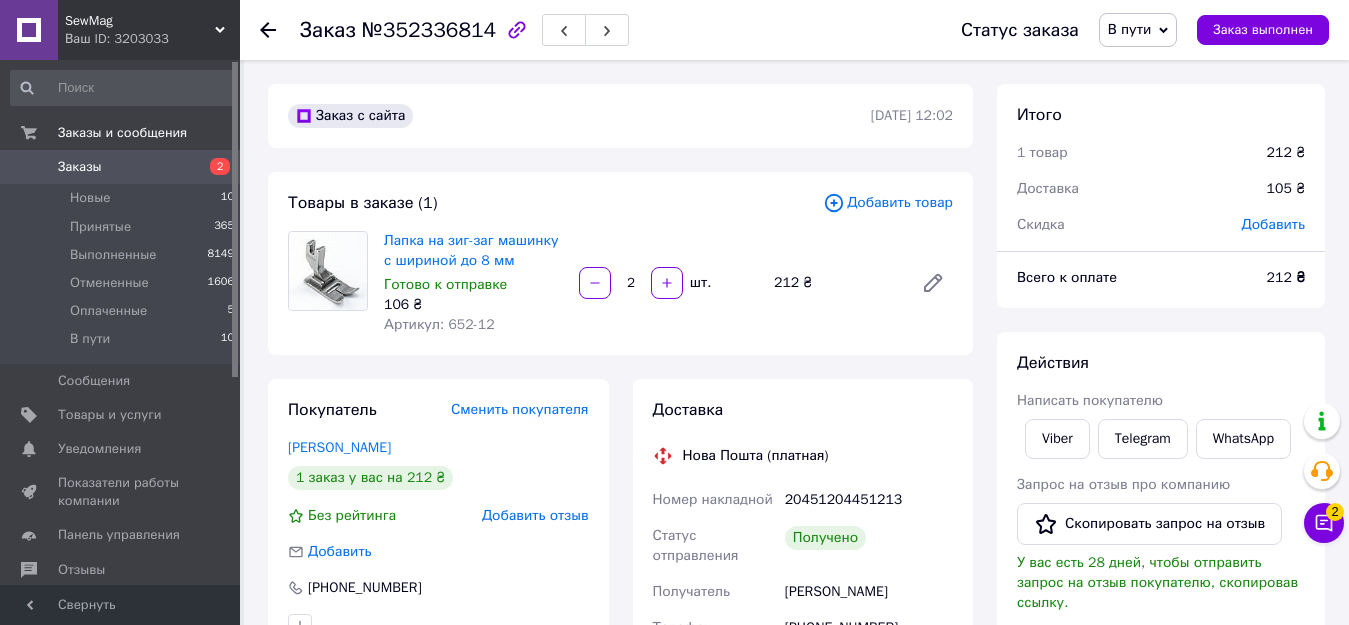 click 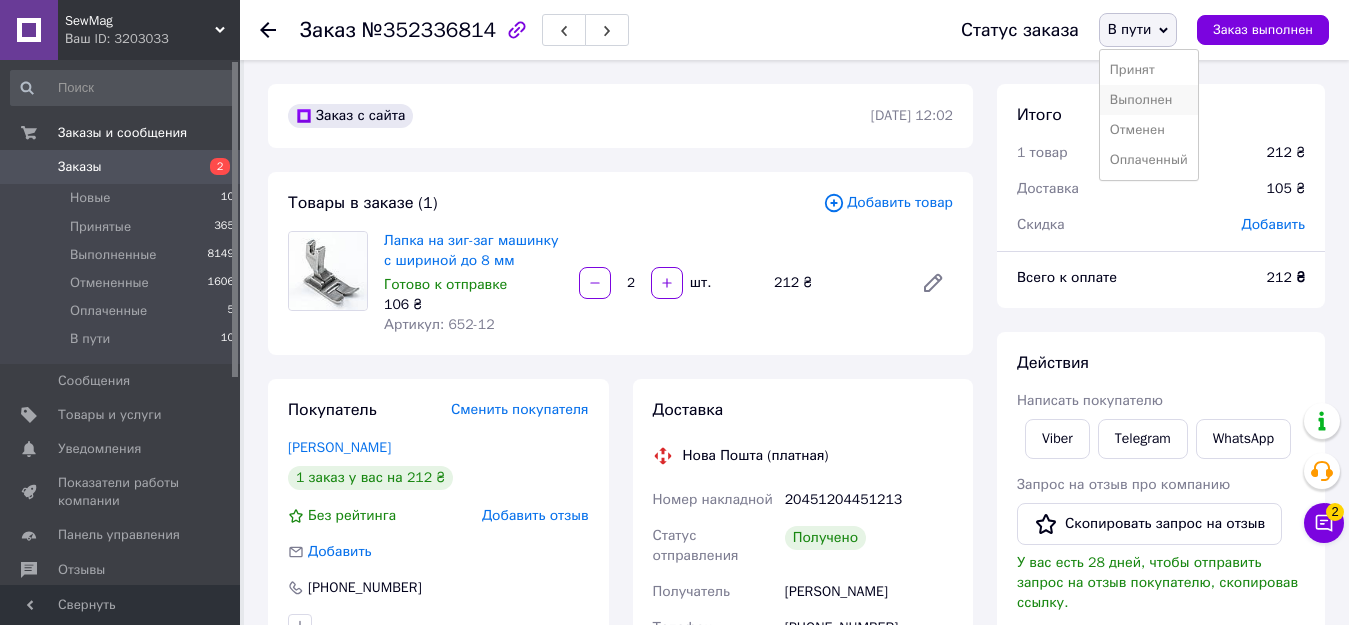 click on "Выполнен" at bounding box center (1149, 100) 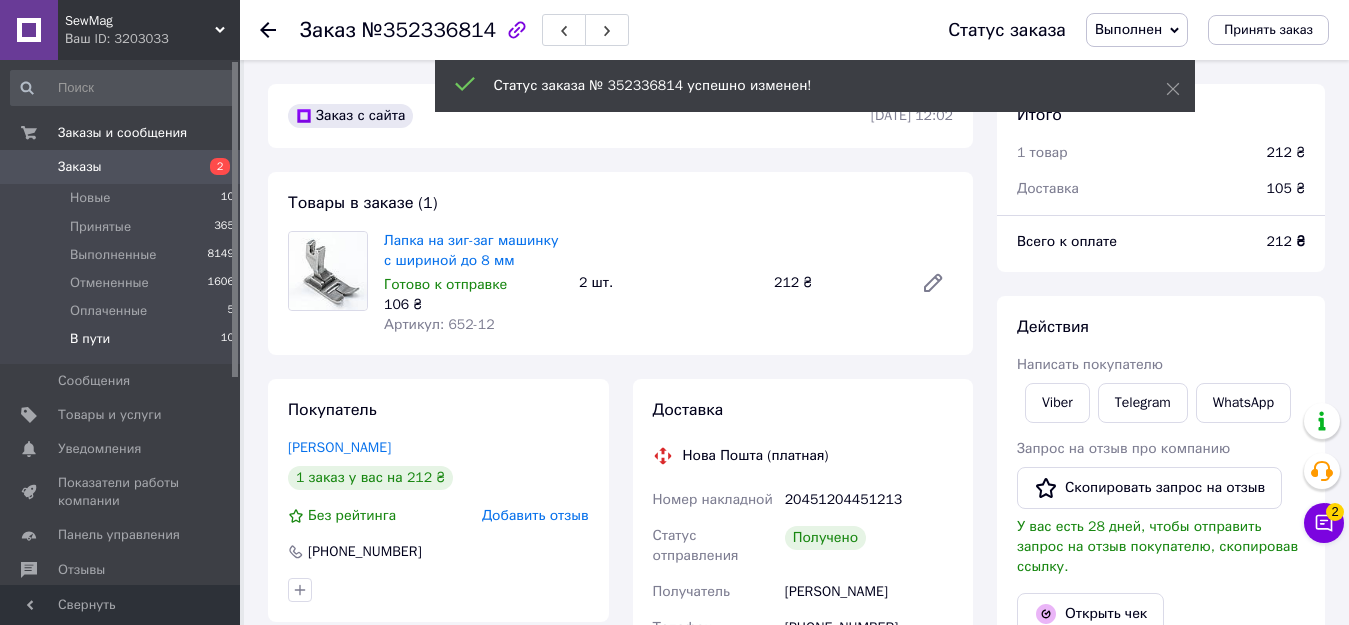 click on "В пути" at bounding box center (90, 339) 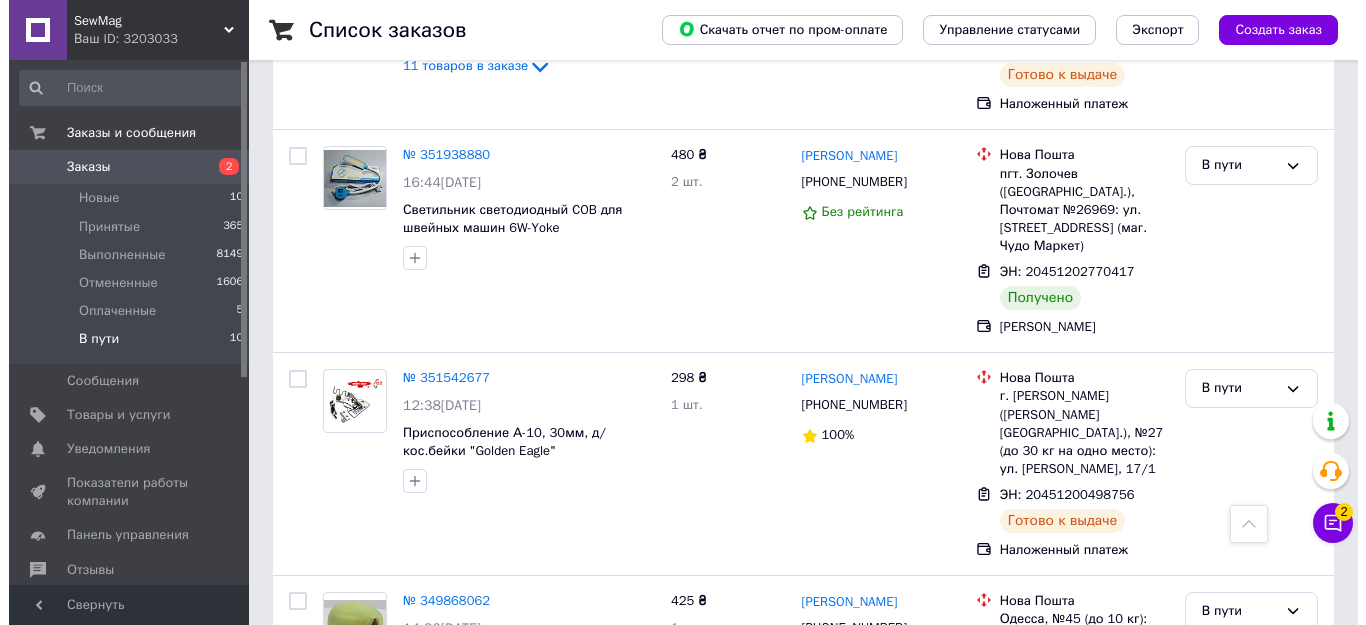 scroll, scrollTop: 1605, scrollLeft: 0, axis: vertical 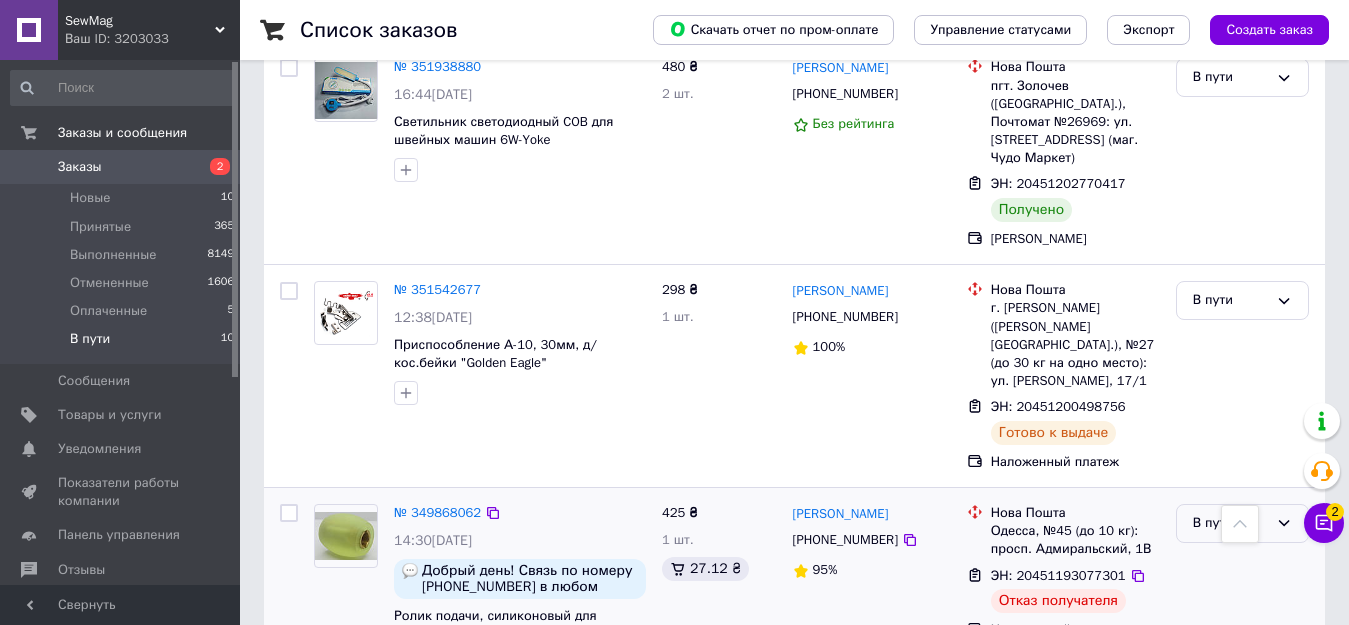 click on "В пути" at bounding box center [1230, 523] 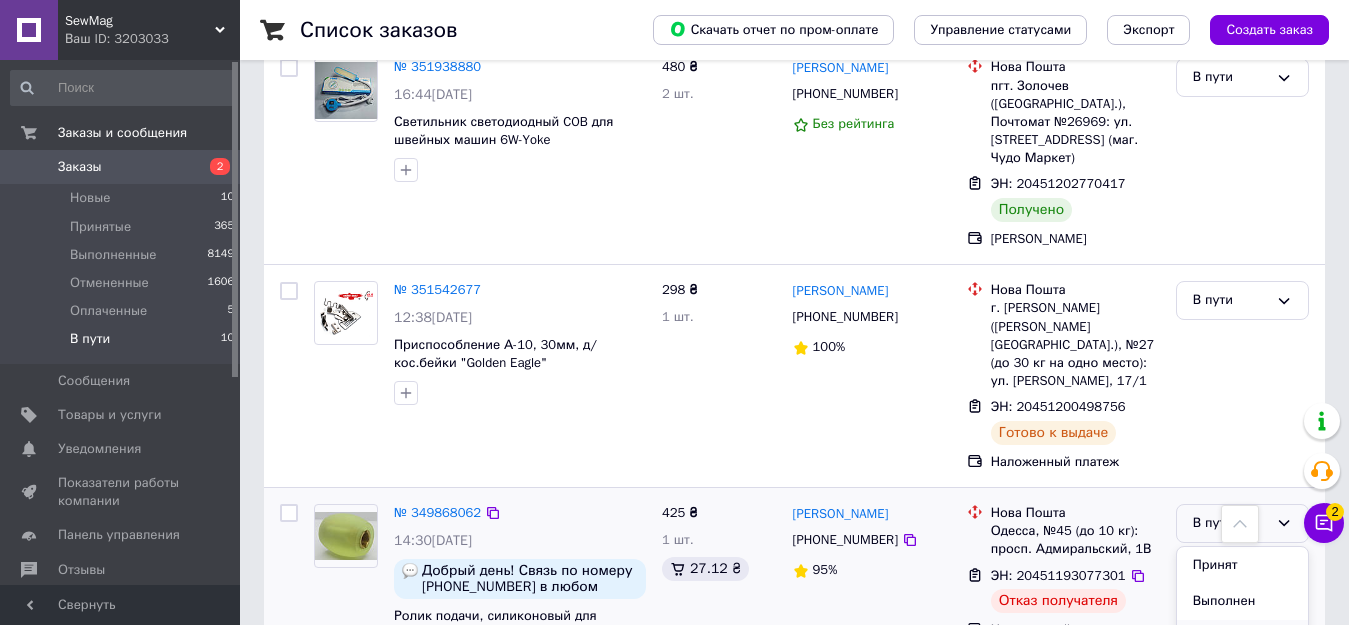 click on "Отменен" at bounding box center (1242, 638) 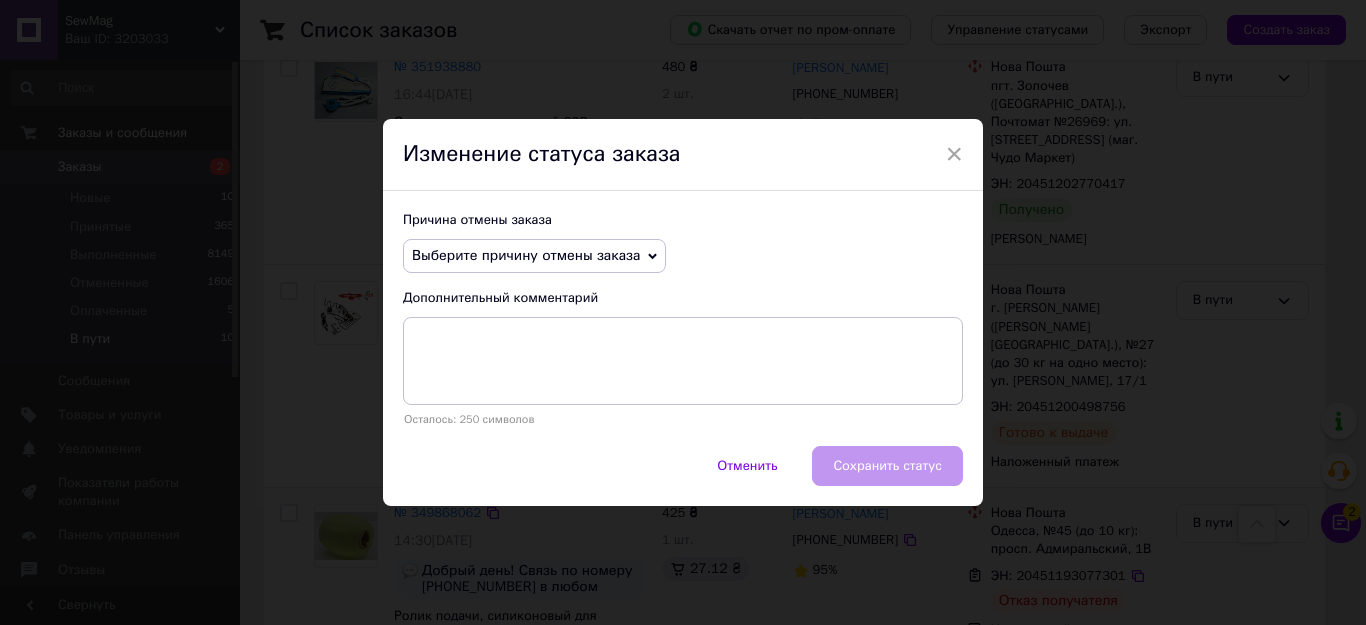 click on "Выберите причину отмены заказа" at bounding box center [526, 255] 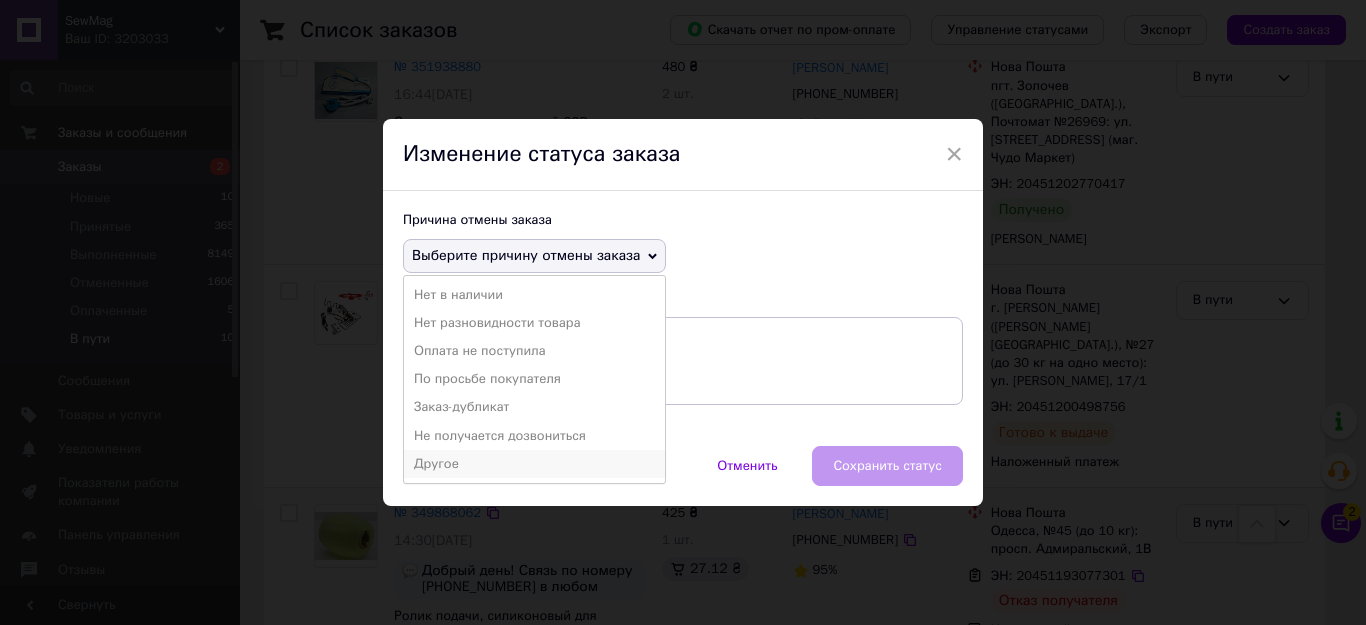 click on "Другое" at bounding box center (534, 464) 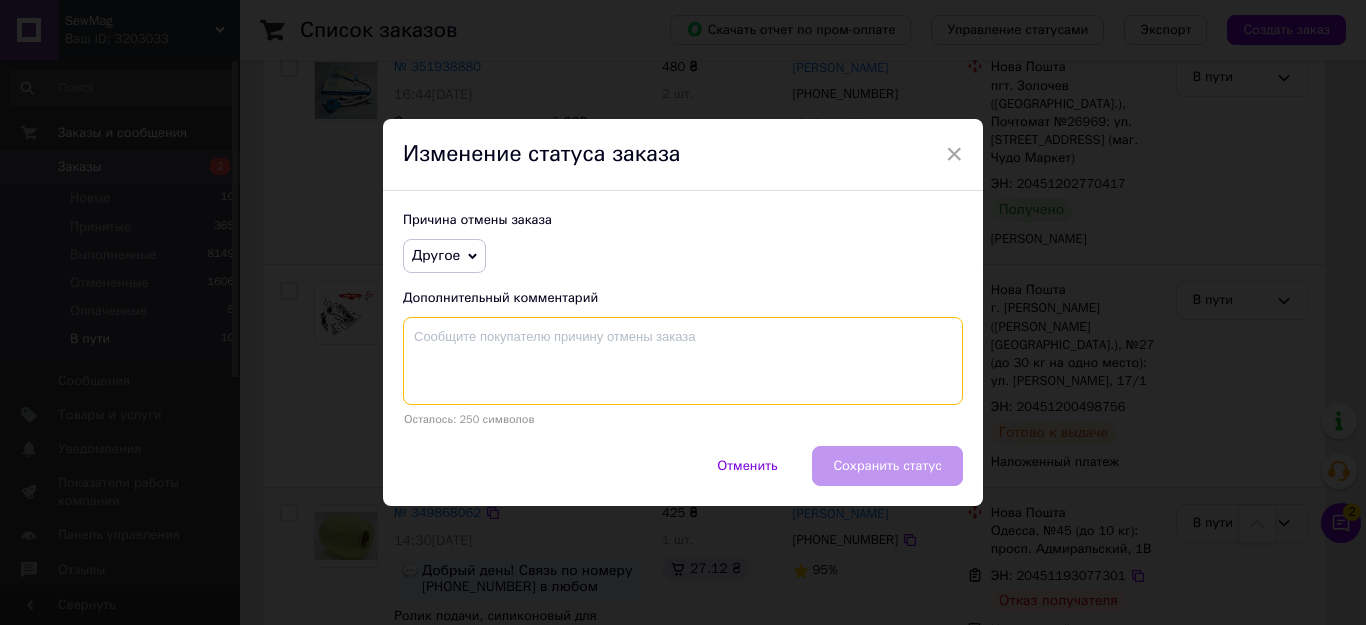click at bounding box center (683, 361) 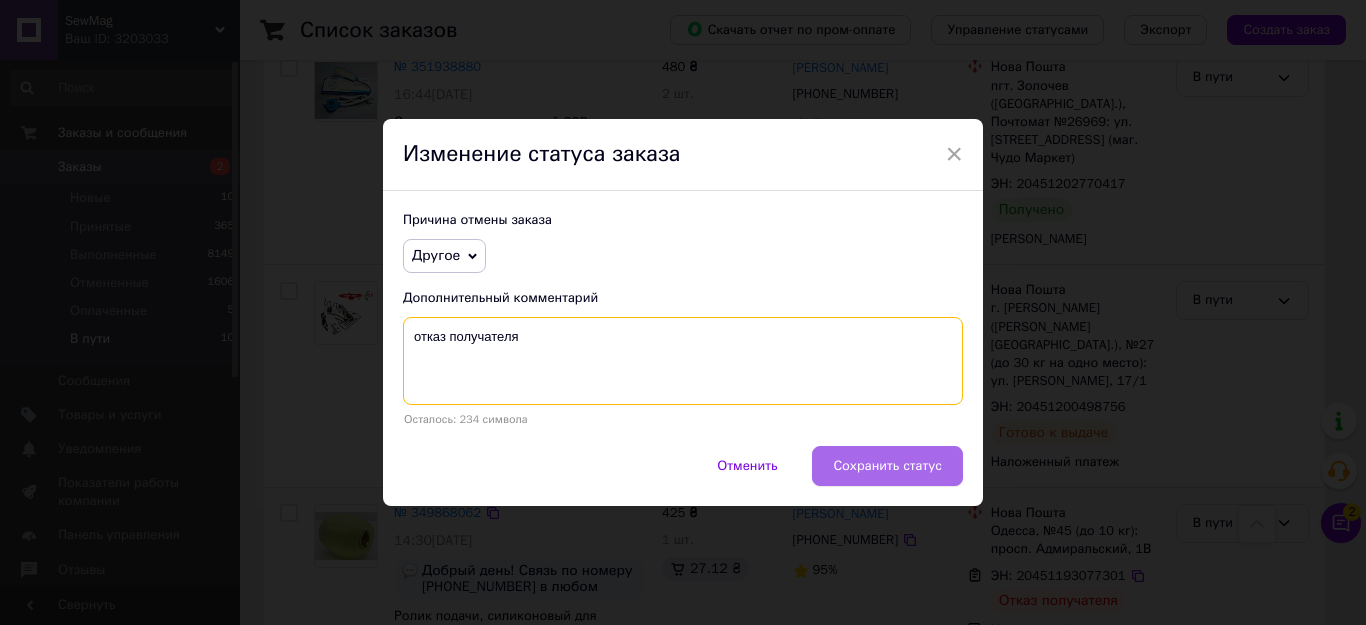 type on "отказ получателя" 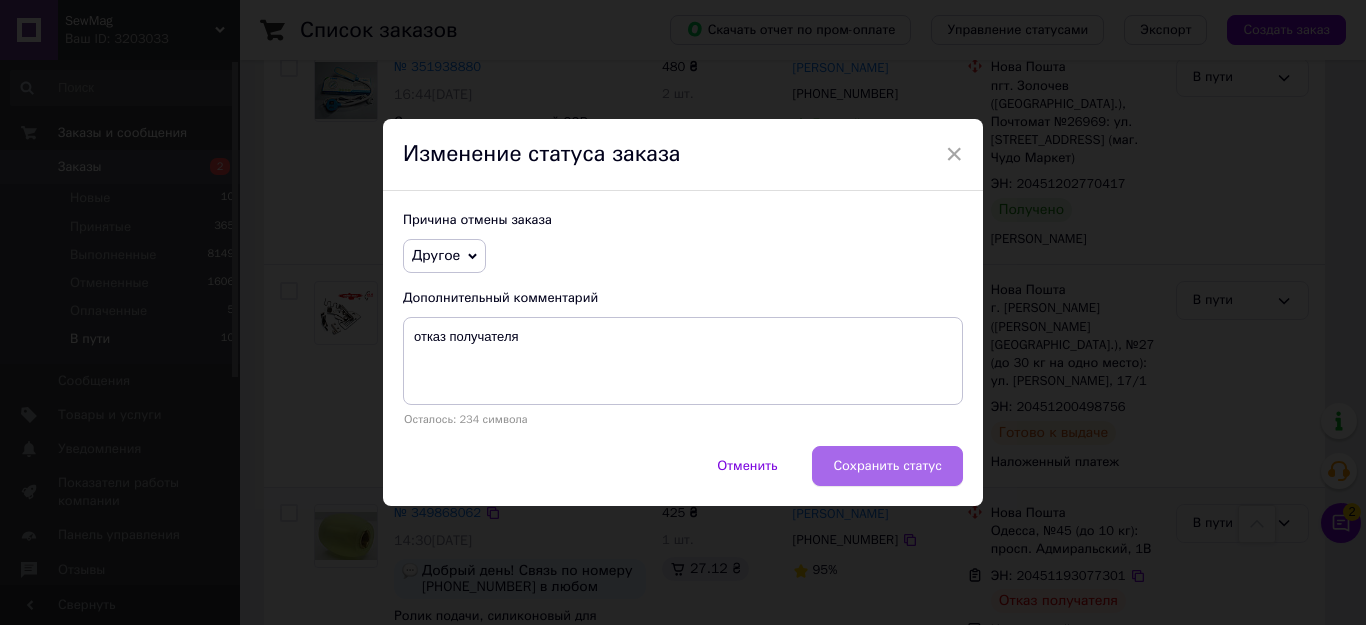 click on "Сохранить статус" at bounding box center (887, 466) 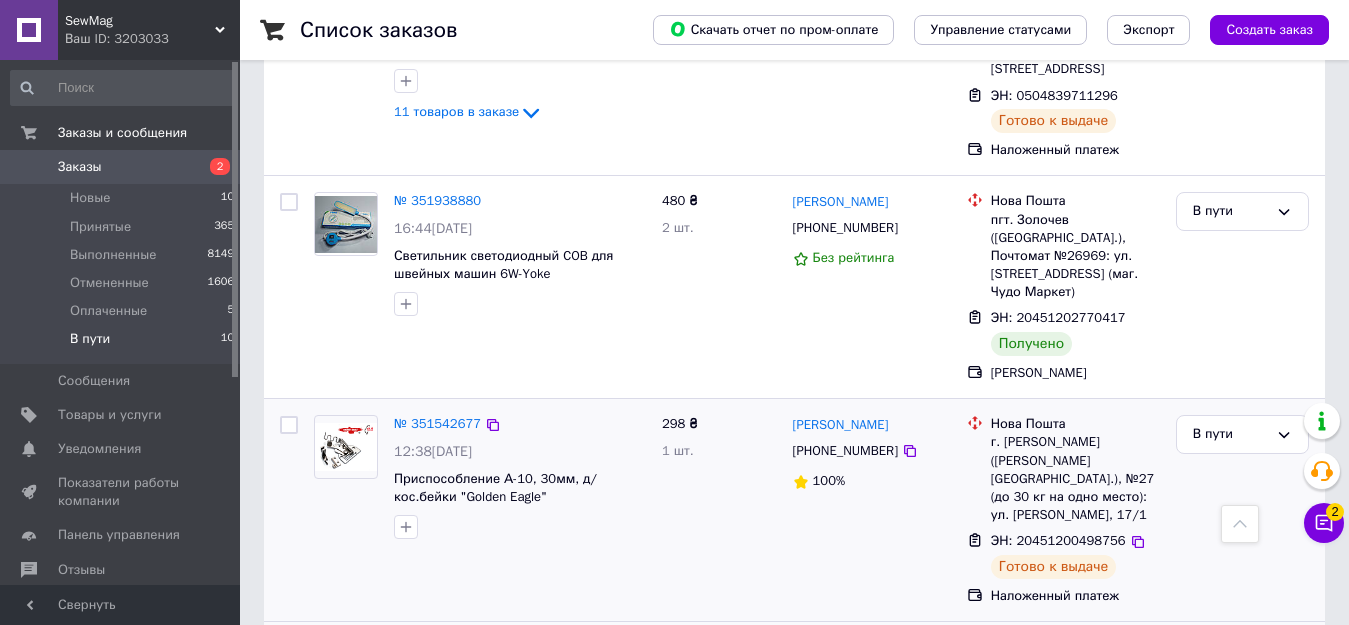 scroll, scrollTop: 1371, scrollLeft: 0, axis: vertical 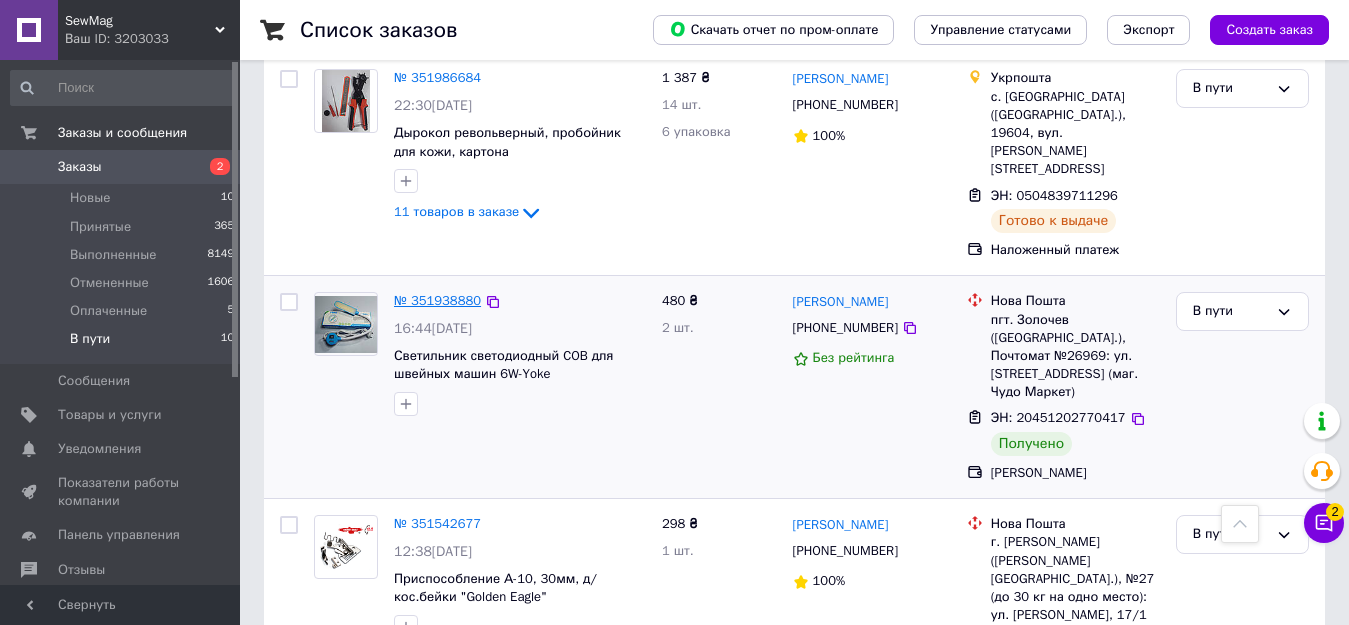 click on "№ 351938880" at bounding box center (437, 300) 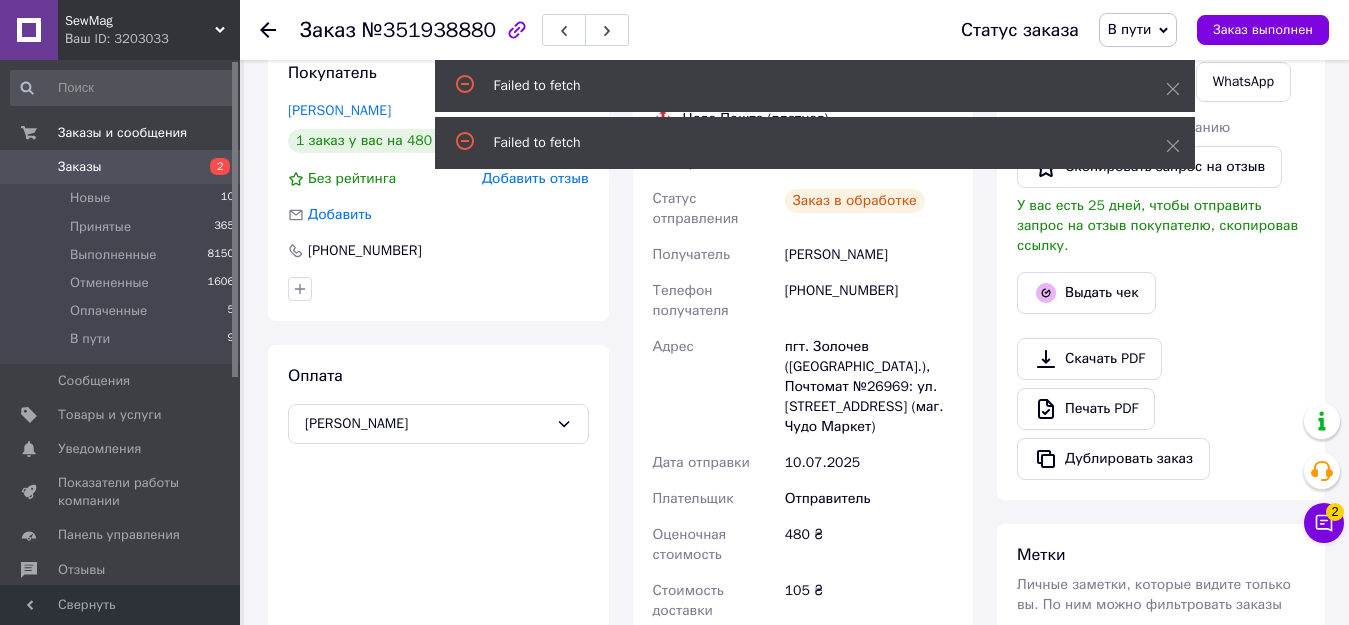 scroll, scrollTop: 400, scrollLeft: 0, axis: vertical 